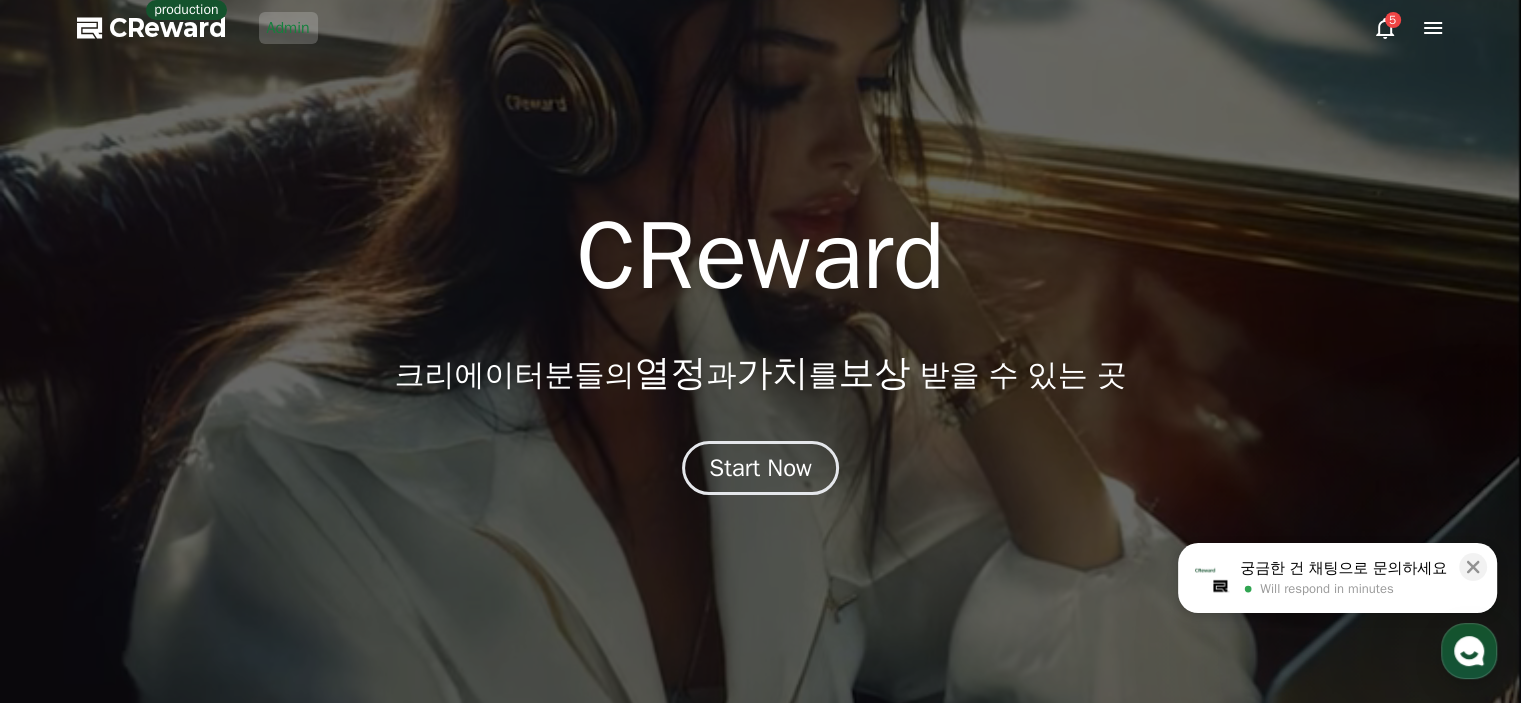 scroll, scrollTop: 0, scrollLeft: 0, axis: both 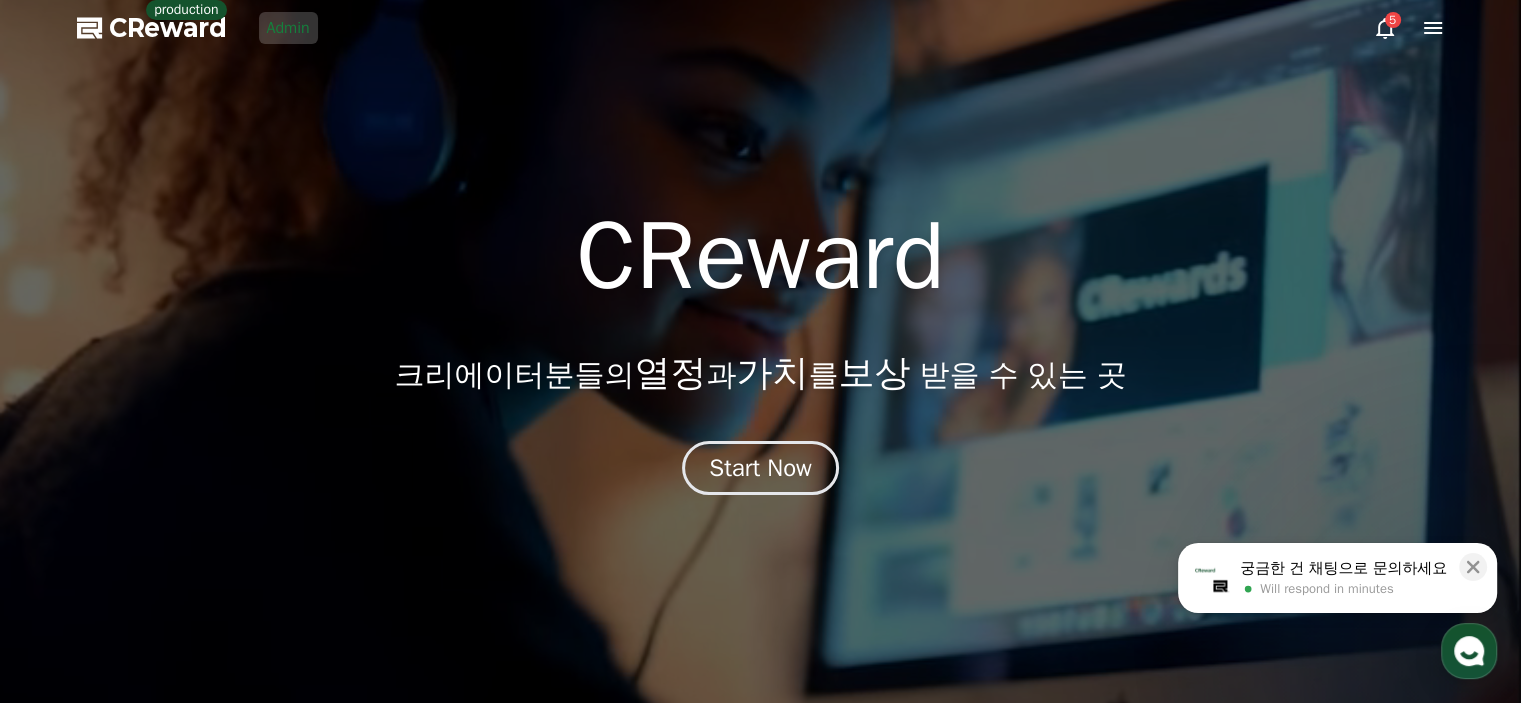 click on "Admin" at bounding box center [288, 28] 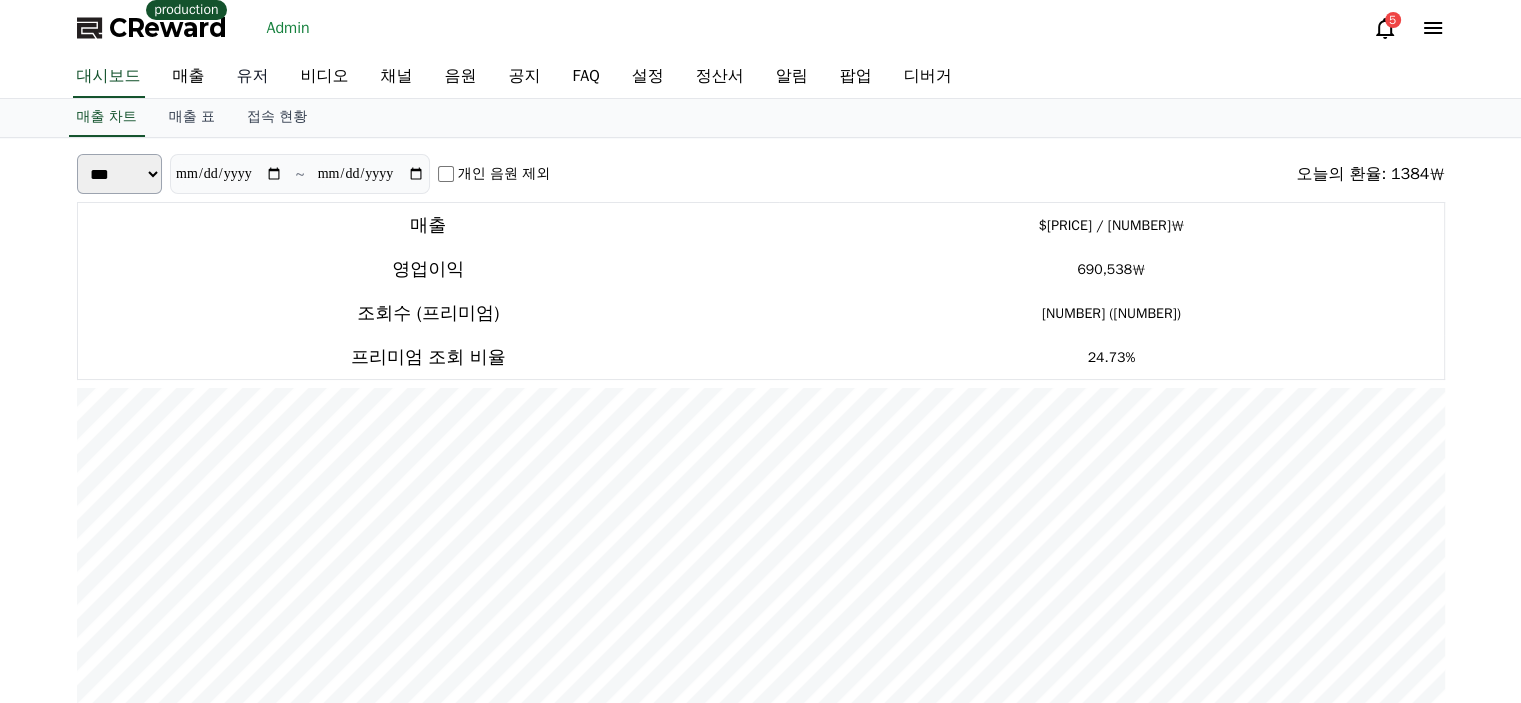 click on "유저" at bounding box center [253, 77] 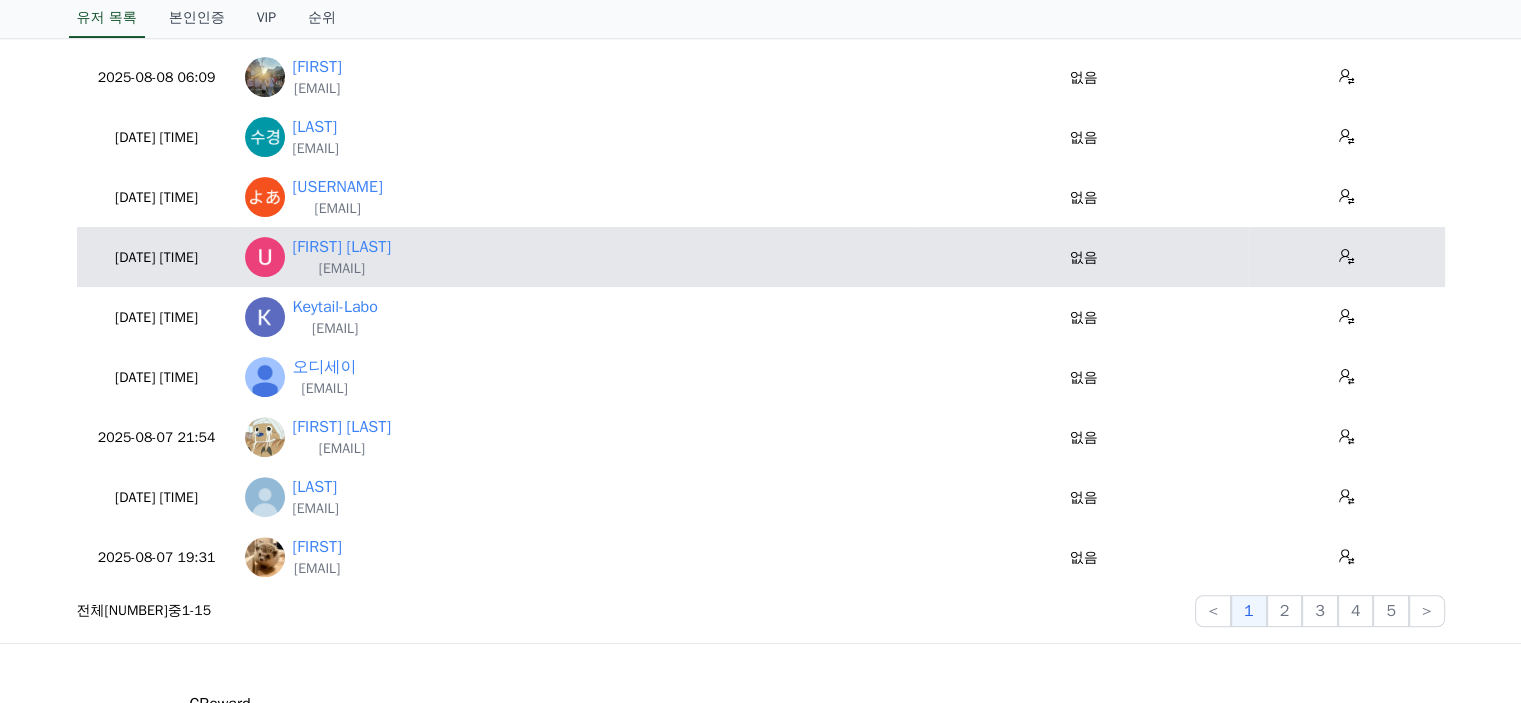 scroll, scrollTop: 700, scrollLeft: 0, axis: vertical 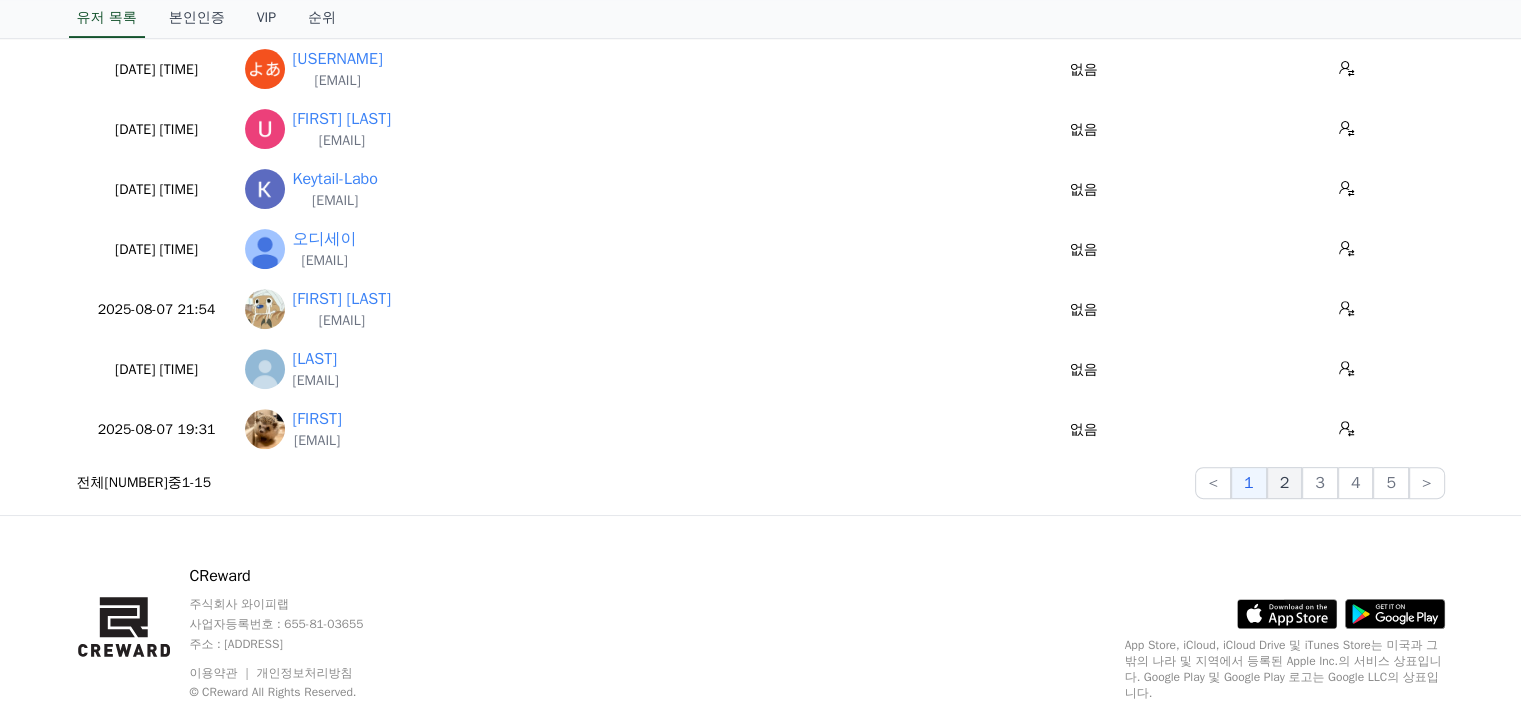 click on "2" 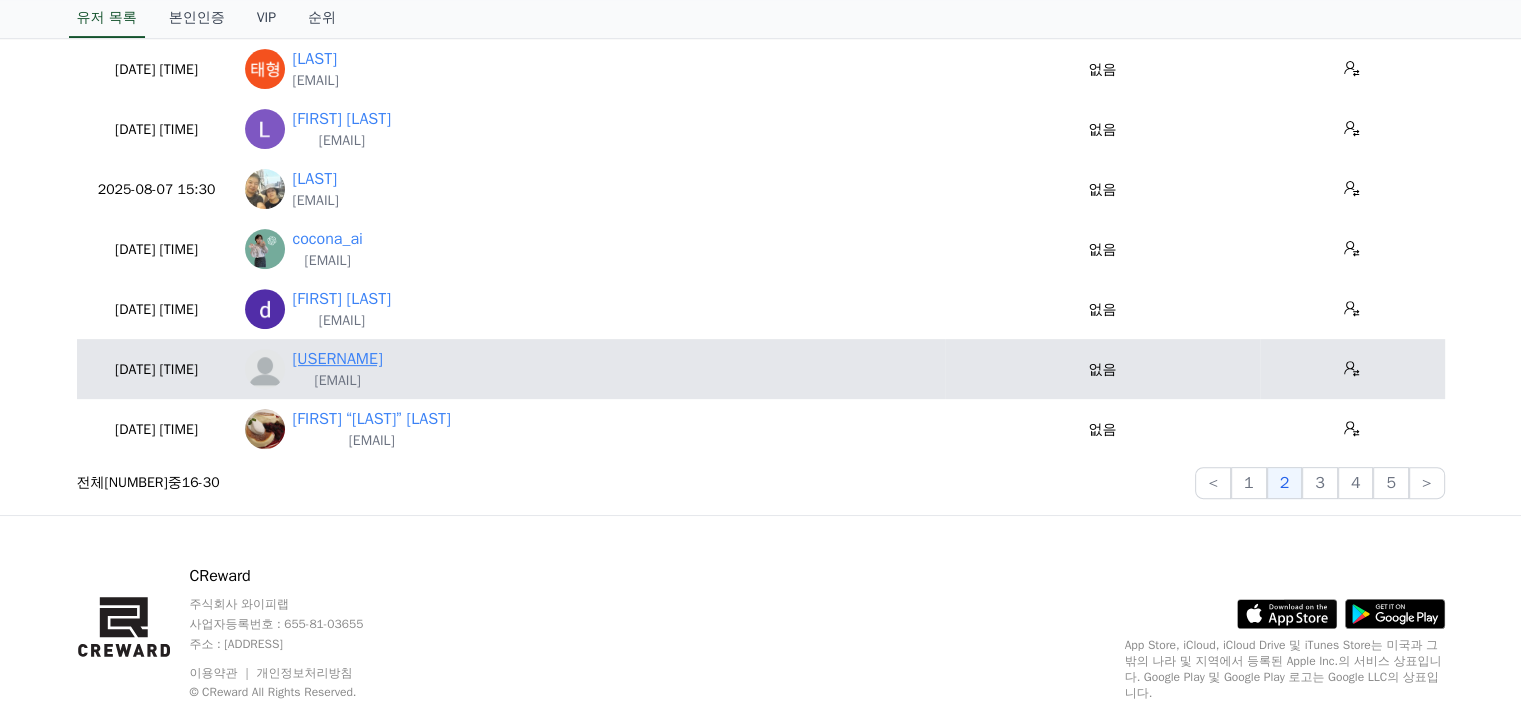 click on "[USERNAME]" at bounding box center (338, 359) 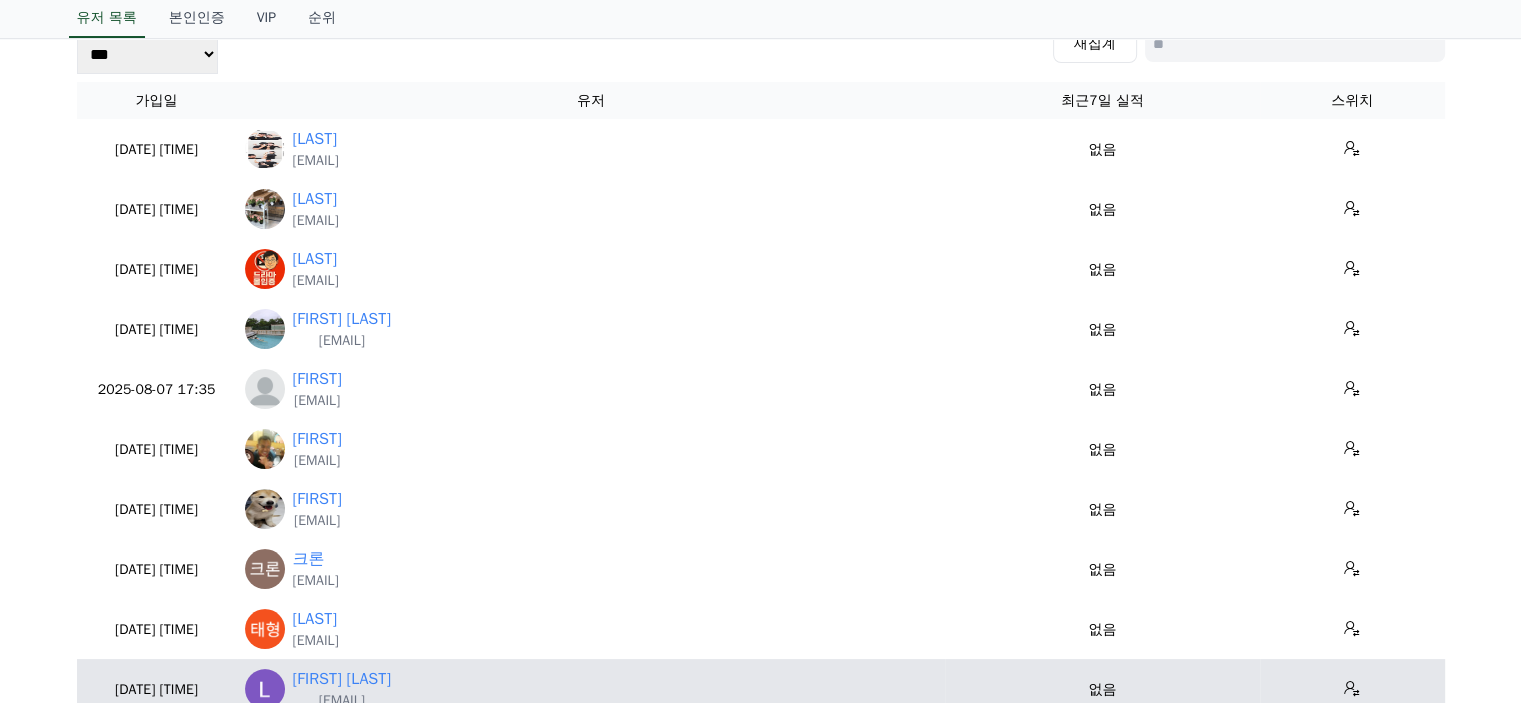 scroll, scrollTop: 100, scrollLeft: 0, axis: vertical 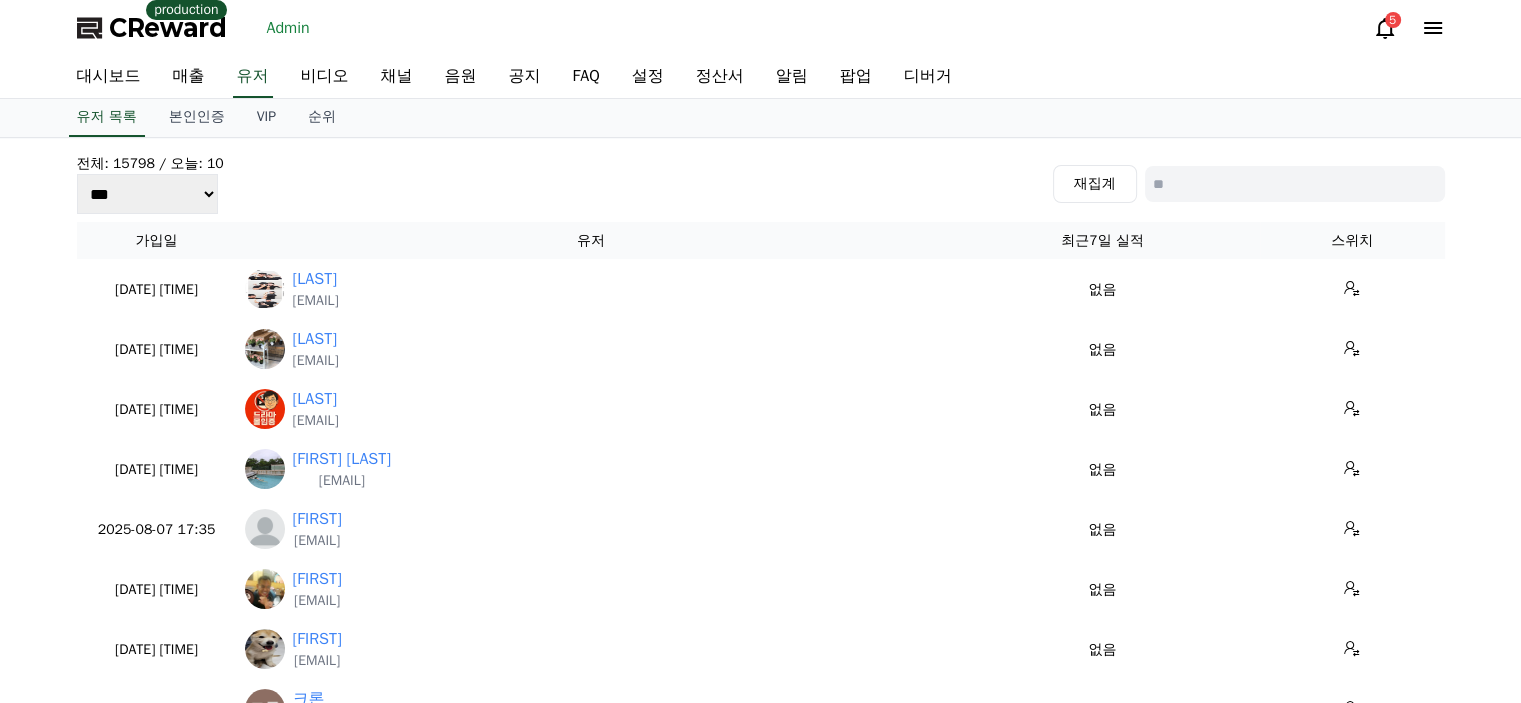 click on "CReward   production     Admin       5" at bounding box center [761, 28] 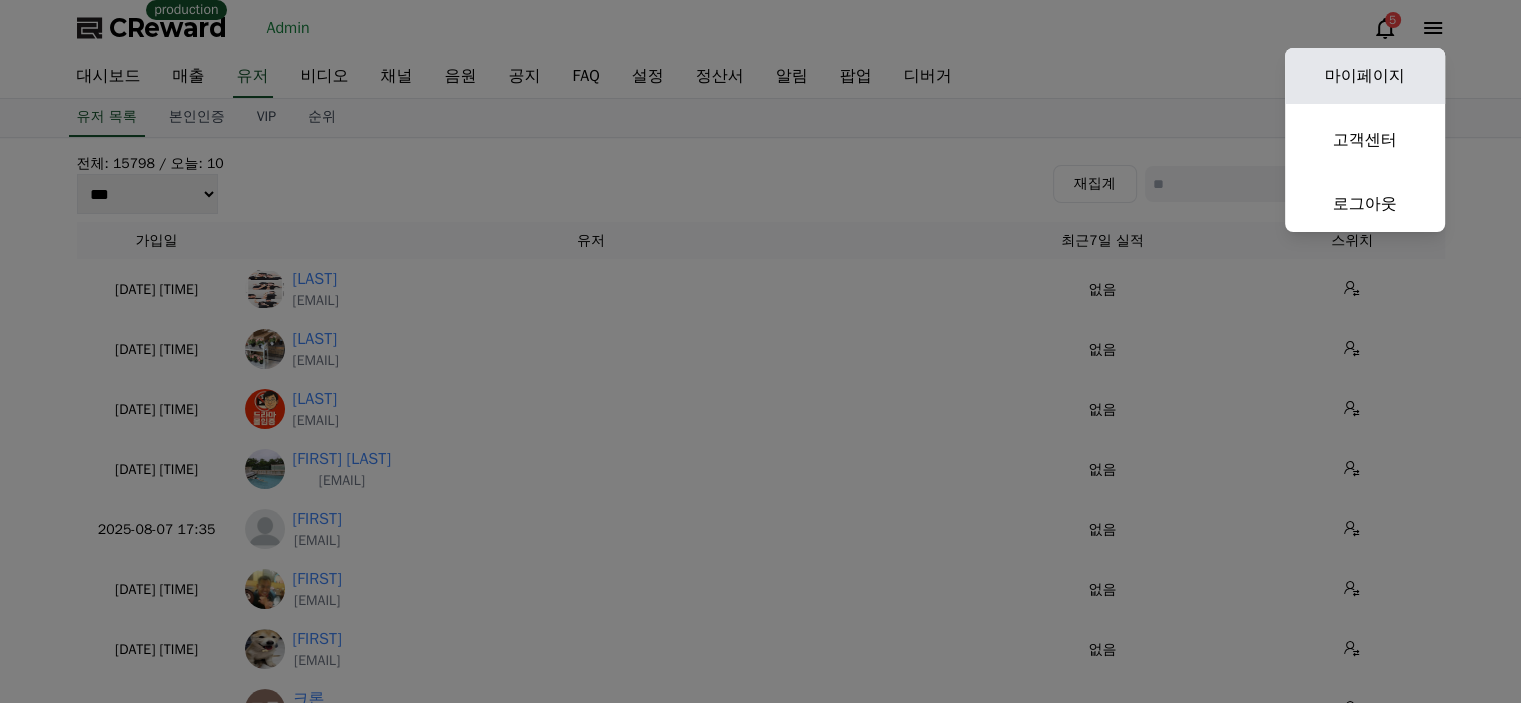 click on "마이페이지" at bounding box center (1365, 76) 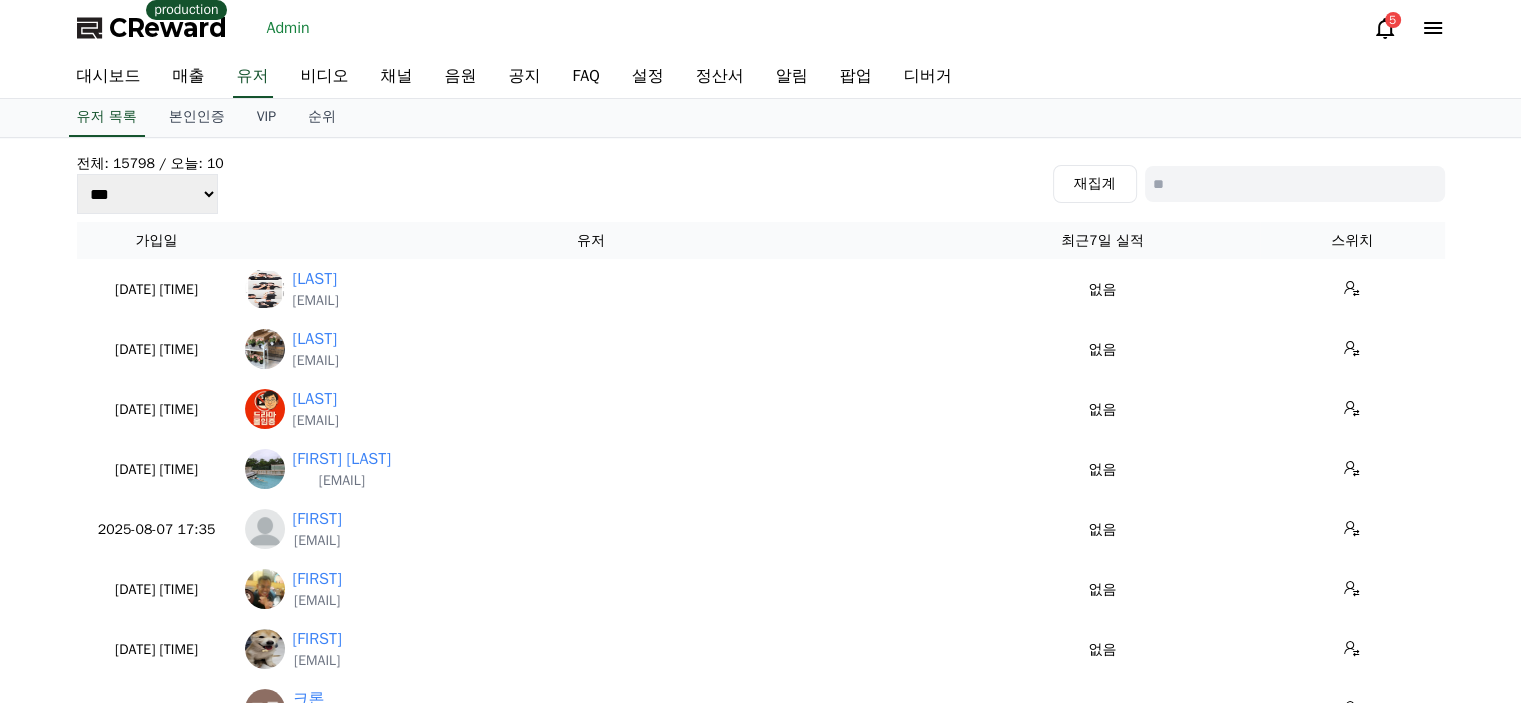 select on "**********" 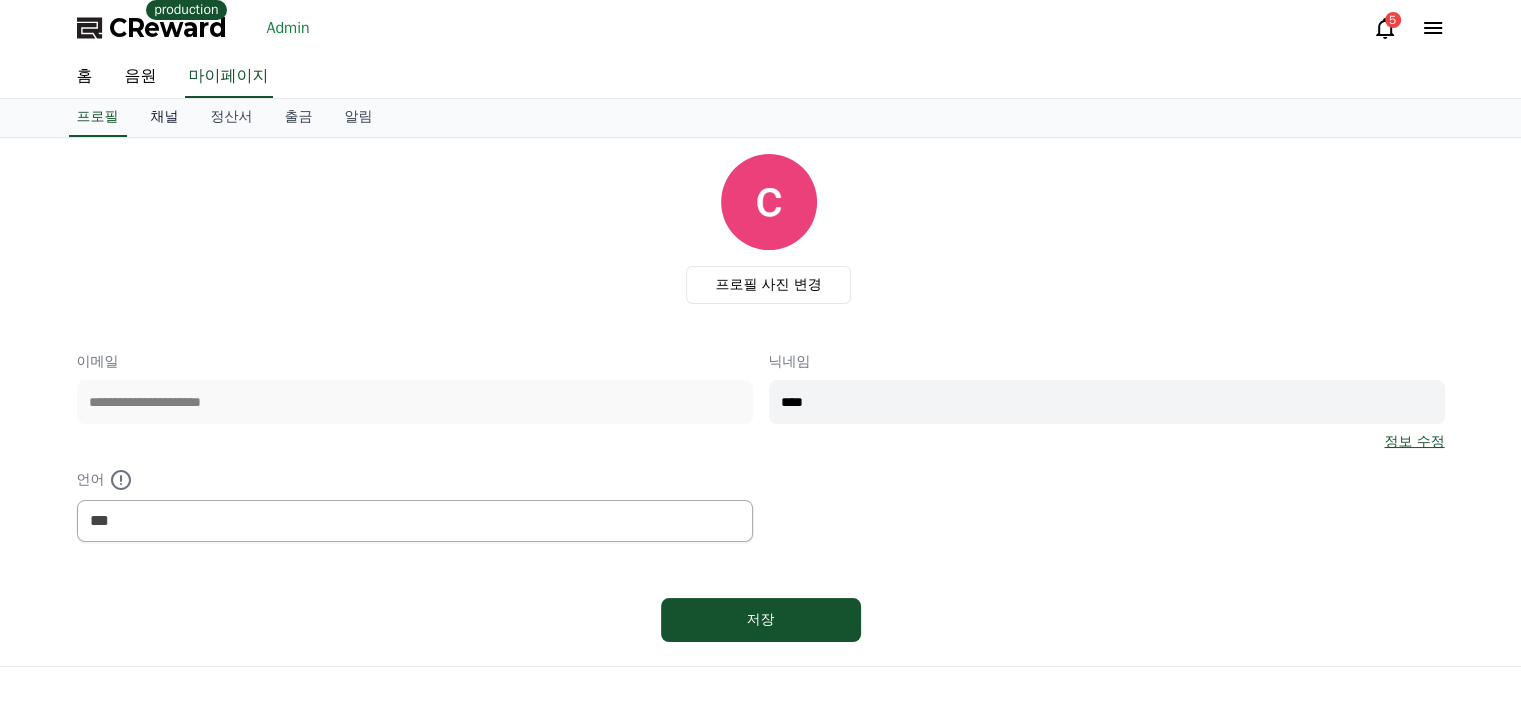 click on "채널" at bounding box center [165, 118] 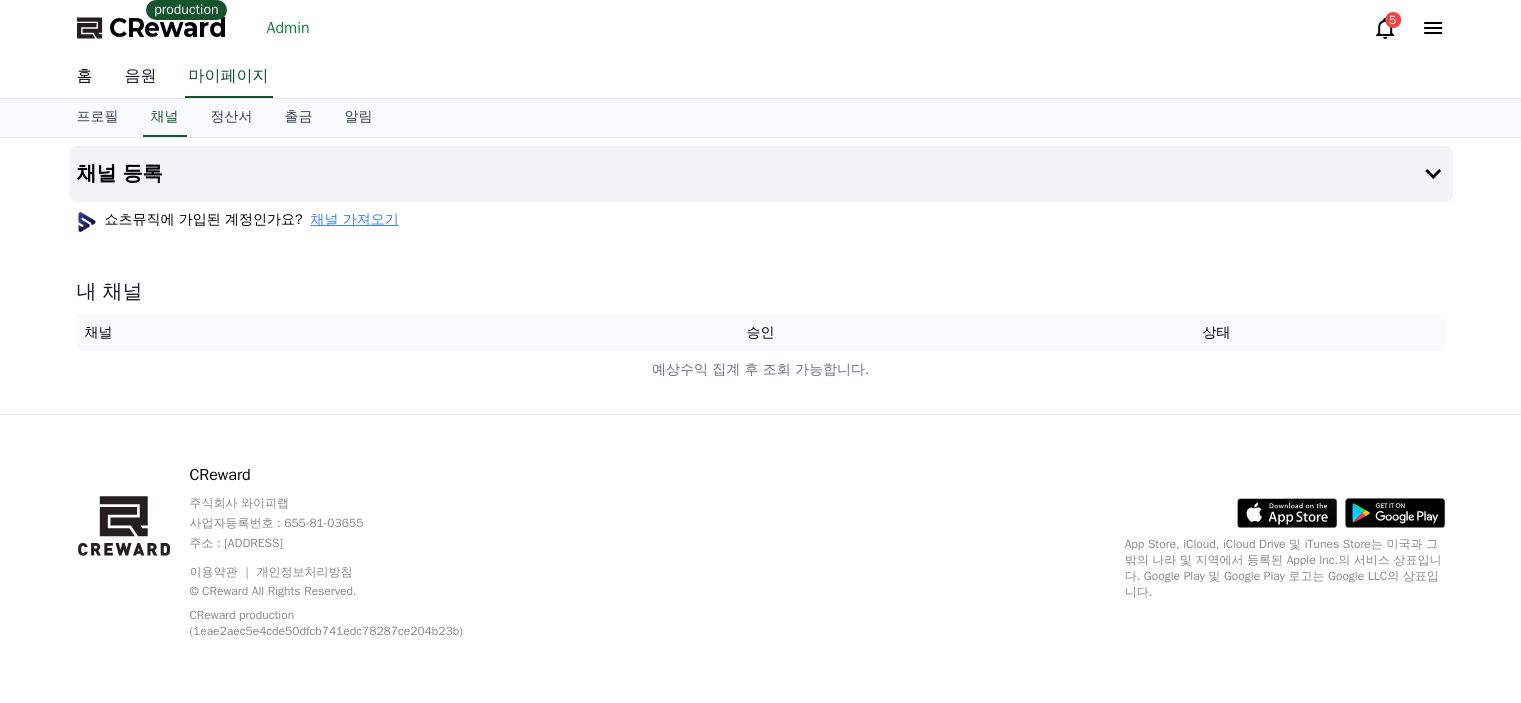 click on "음원" at bounding box center (141, 77) 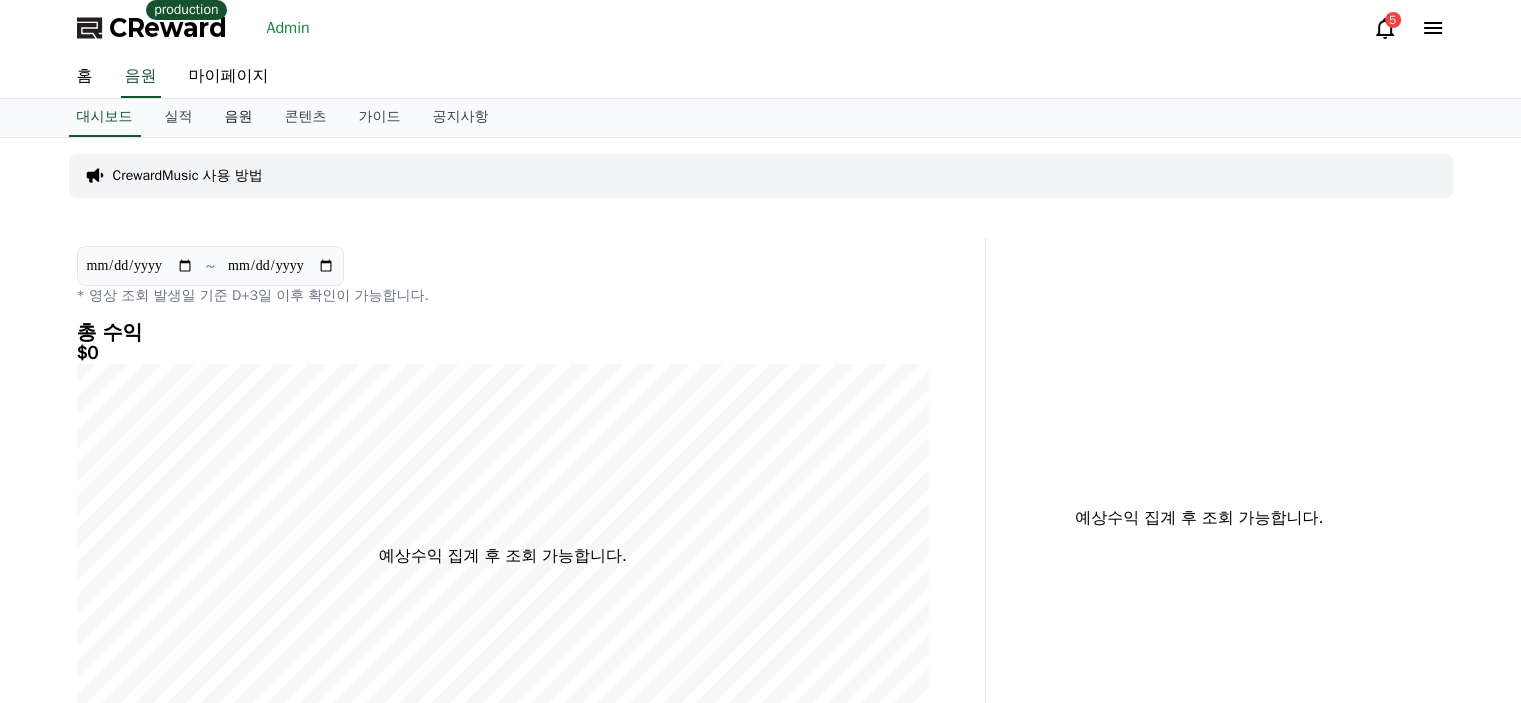 click on "음원" at bounding box center (239, 118) 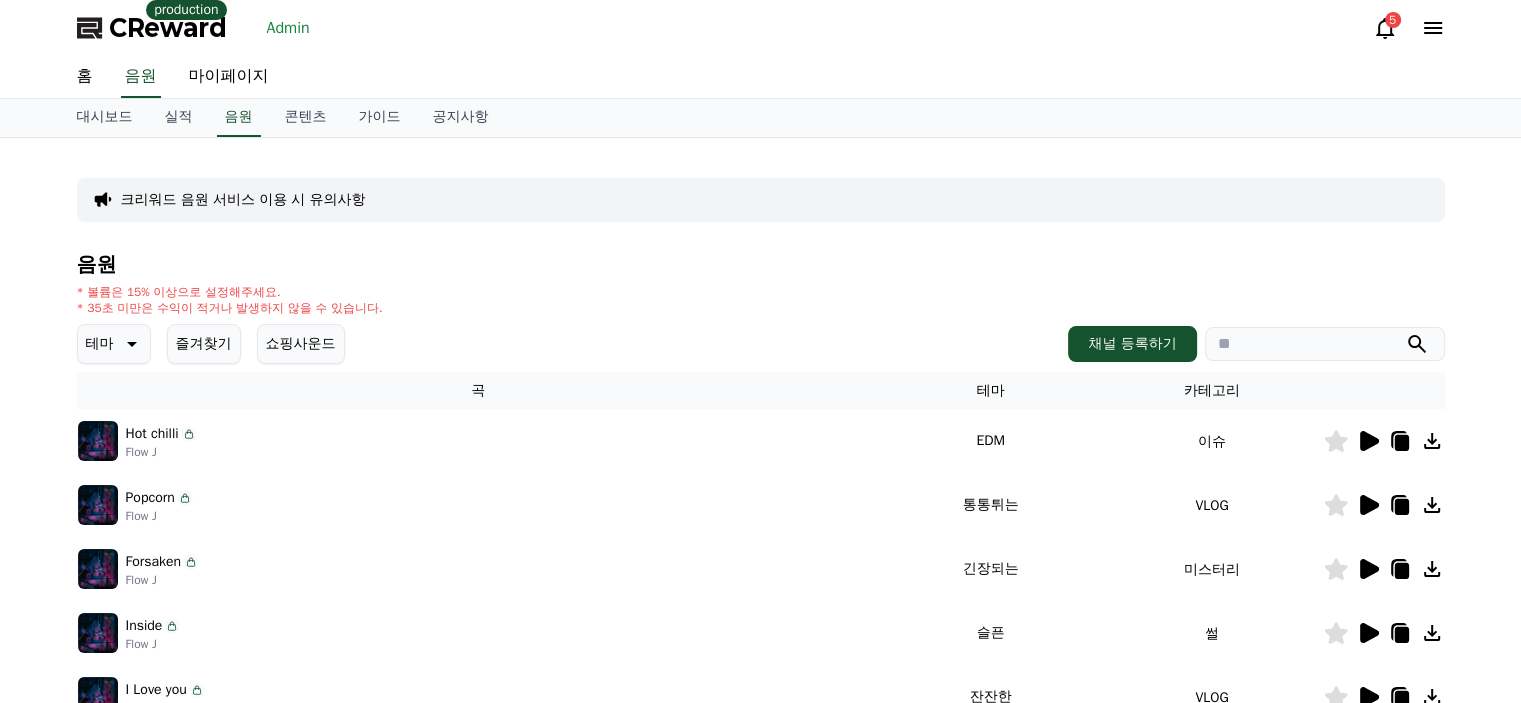 click on "Admin" at bounding box center [288, 28] 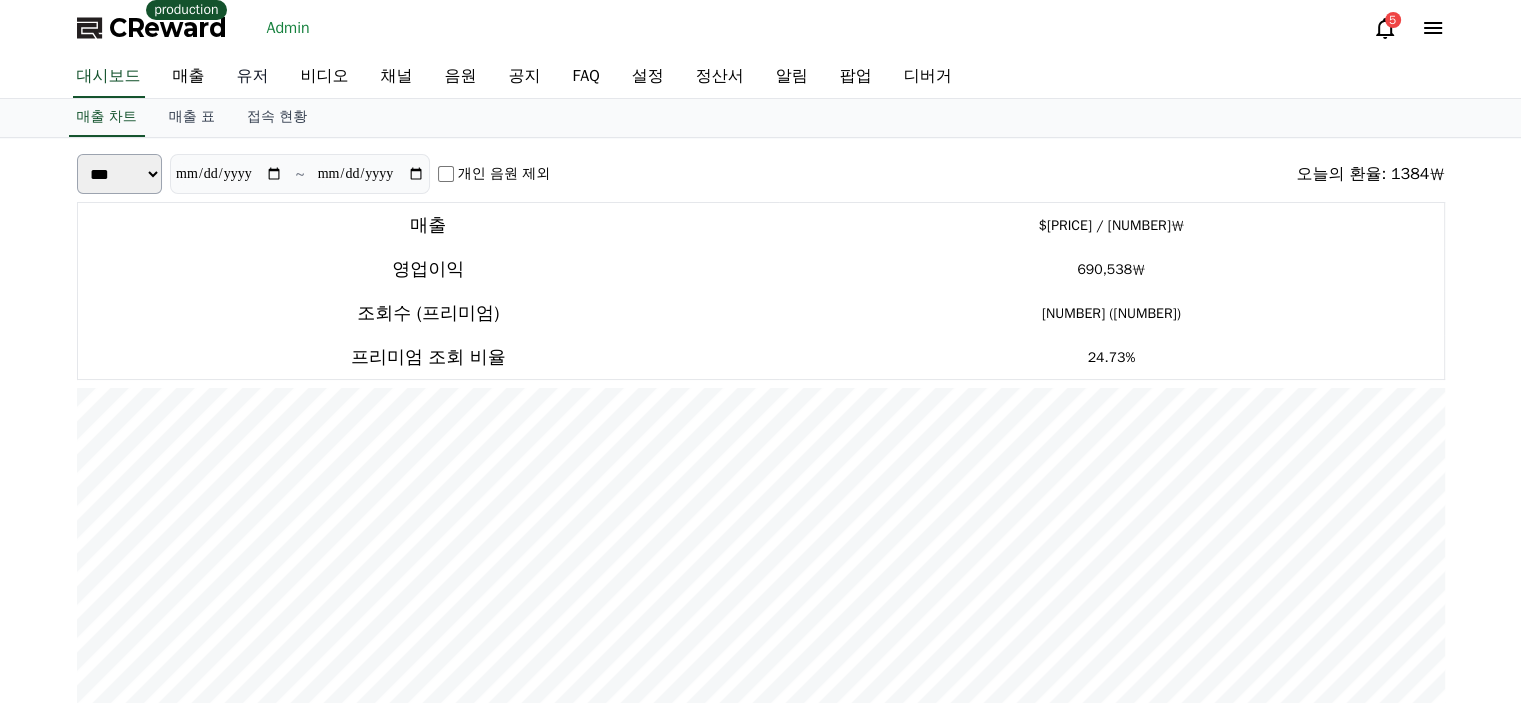 click on "유저" at bounding box center (253, 77) 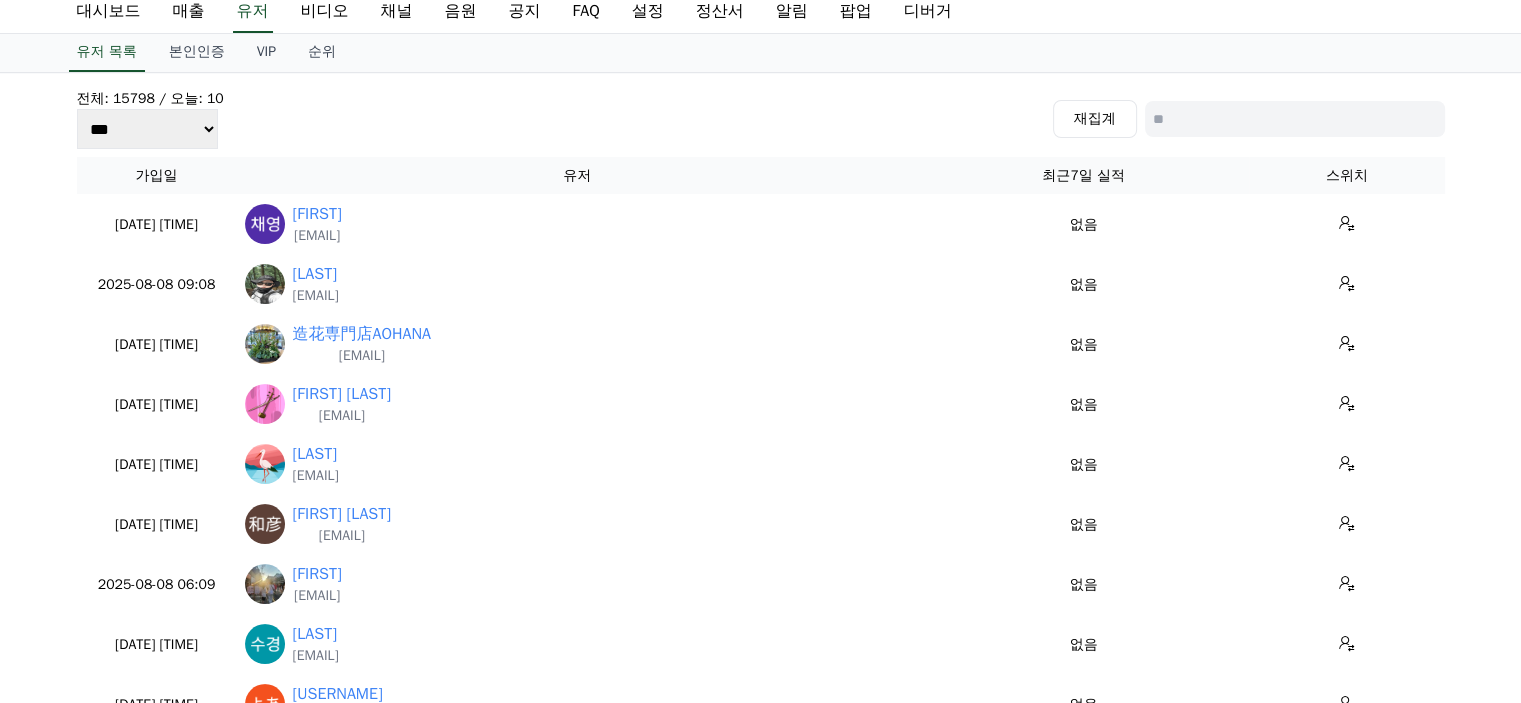 scroll, scrollTop: 100, scrollLeft: 0, axis: vertical 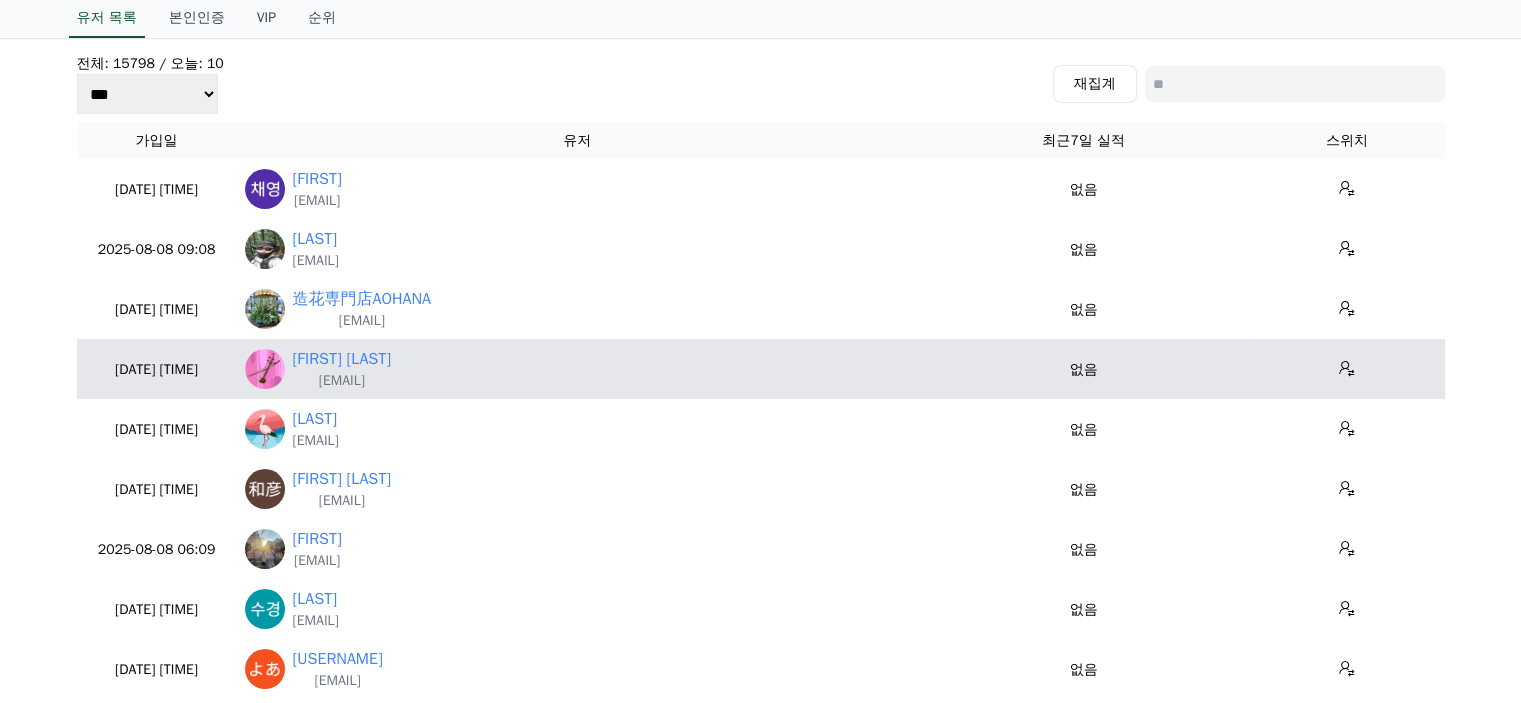click on "[EMAIL]" at bounding box center (342, 381) 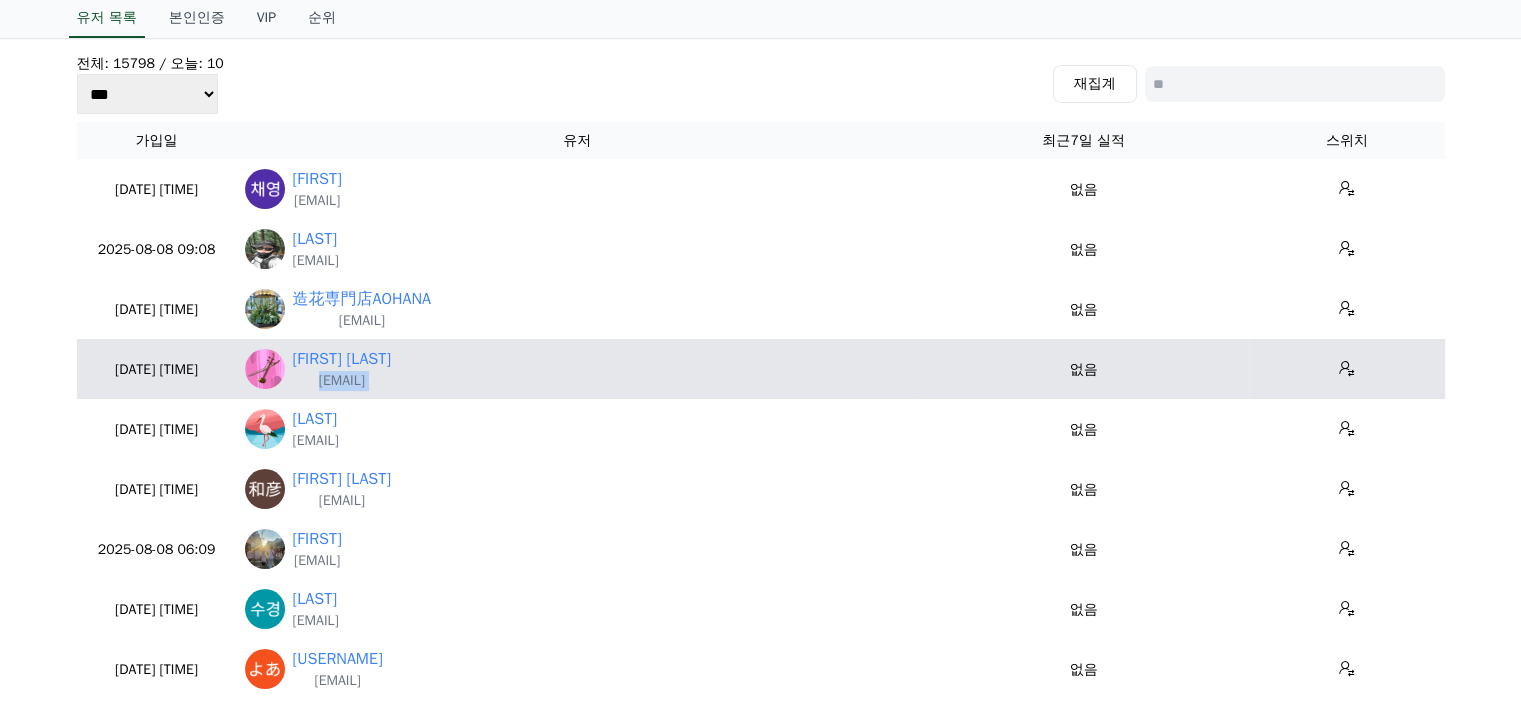 click on "[EMAIL]" at bounding box center (342, 381) 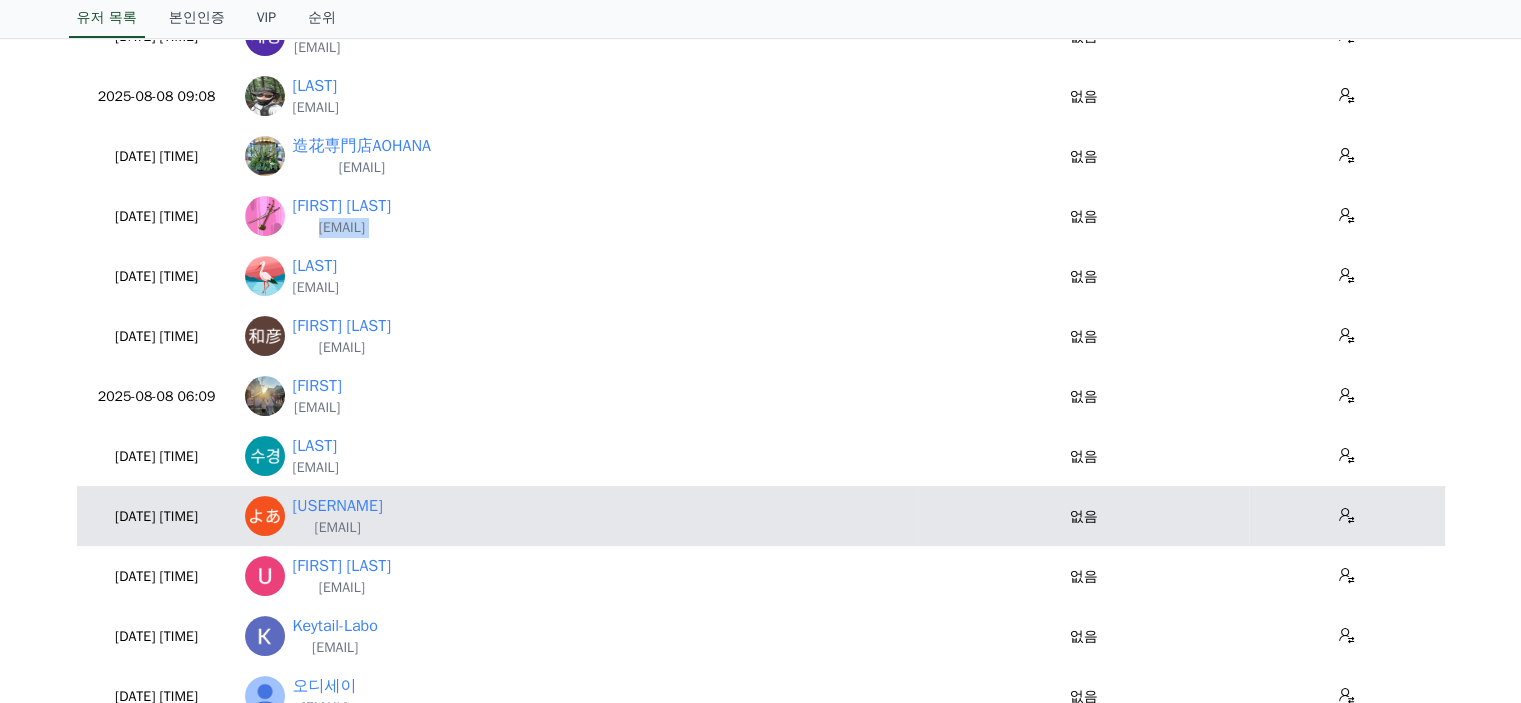 scroll, scrollTop: 300, scrollLeft: 0, axis: vertical 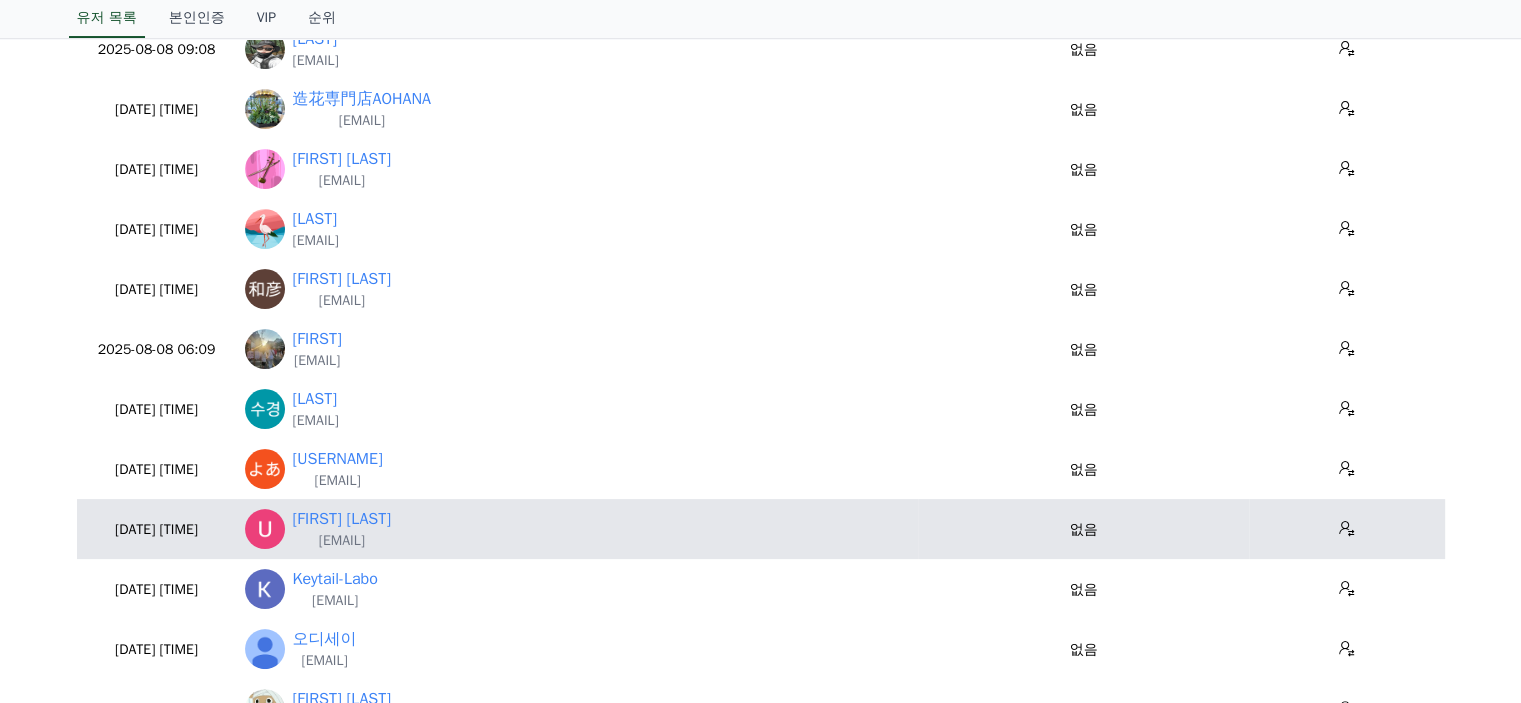 click on "[EMAIL]" at bounding box center [342, 541] 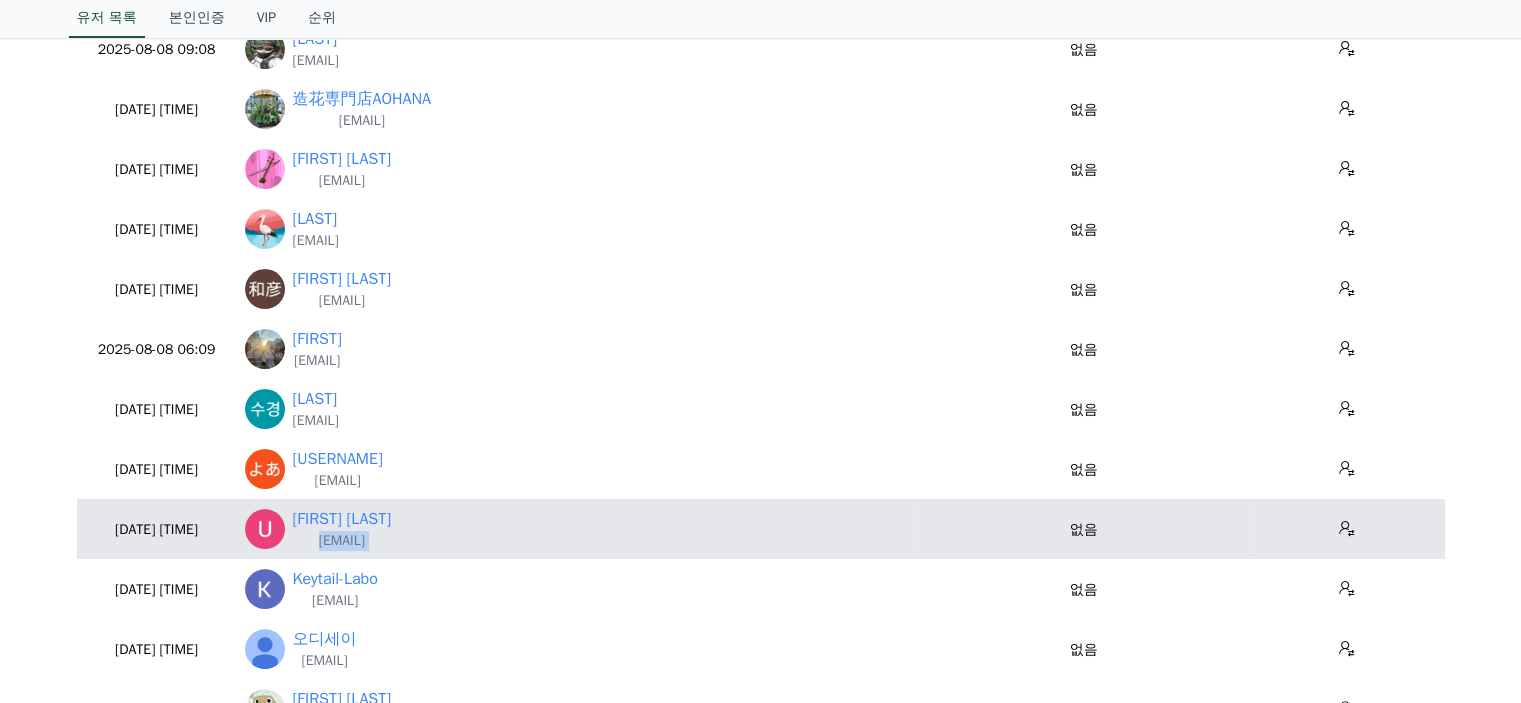 click on "[EMAIL]" at bounding box center (342, 541) 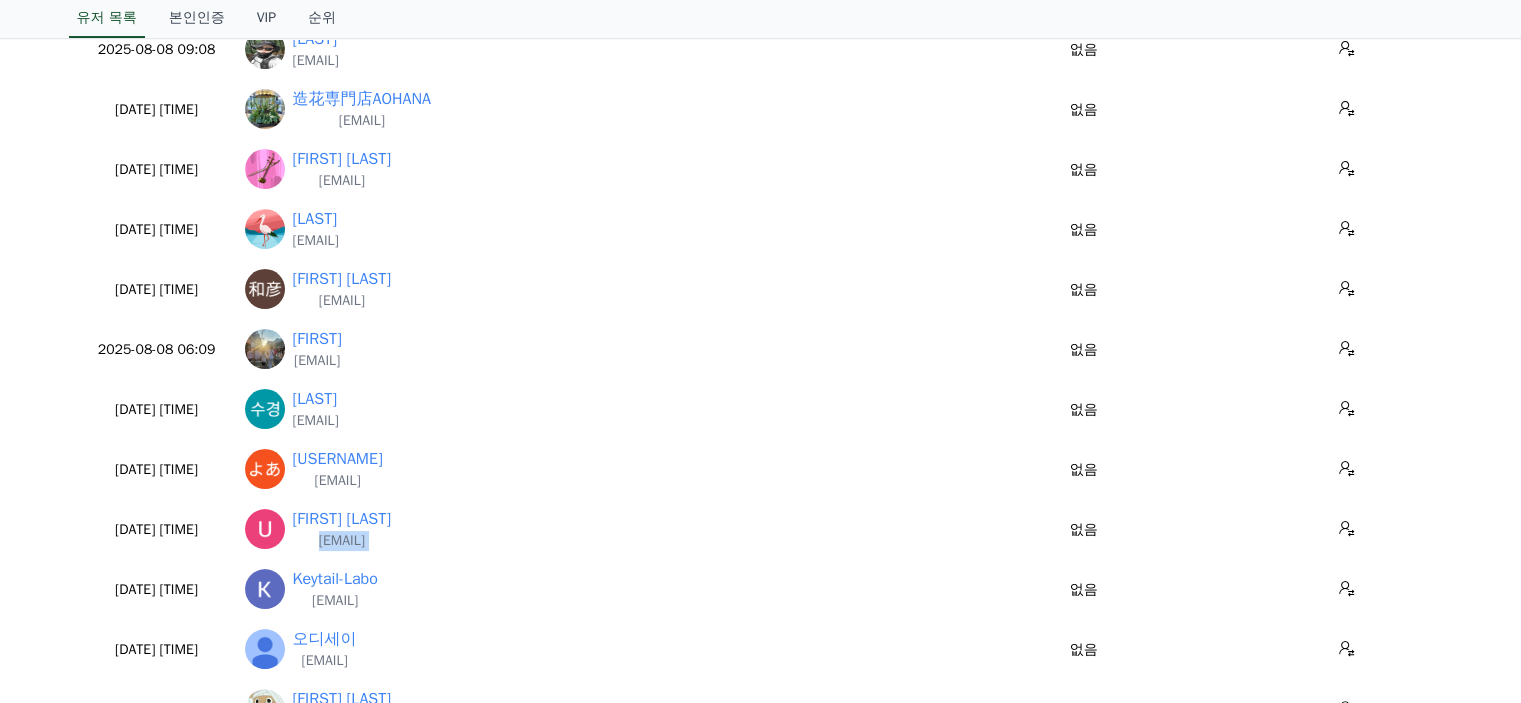 copy on "[EMAIL]" 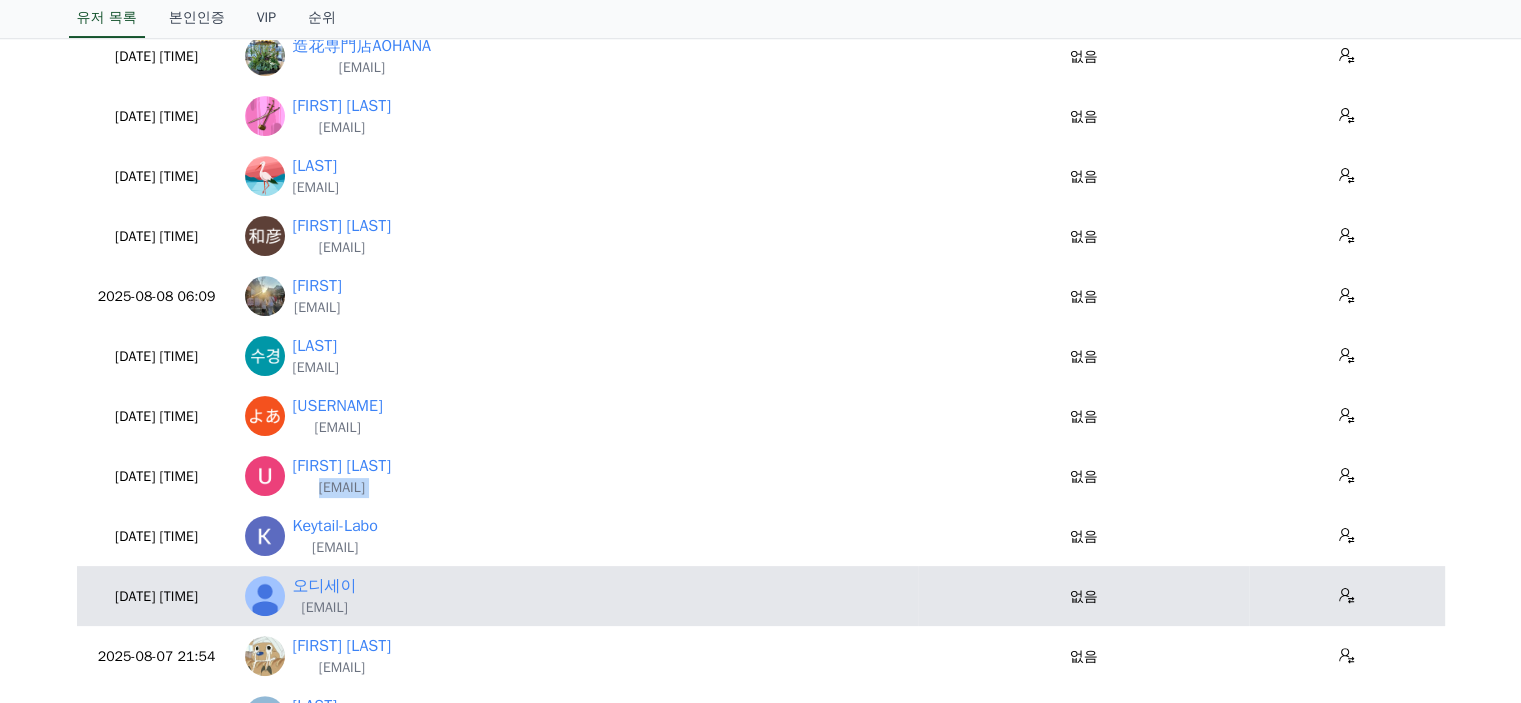 scroll, scrollTop: 400, scrollLeft: 0, axis: vertical 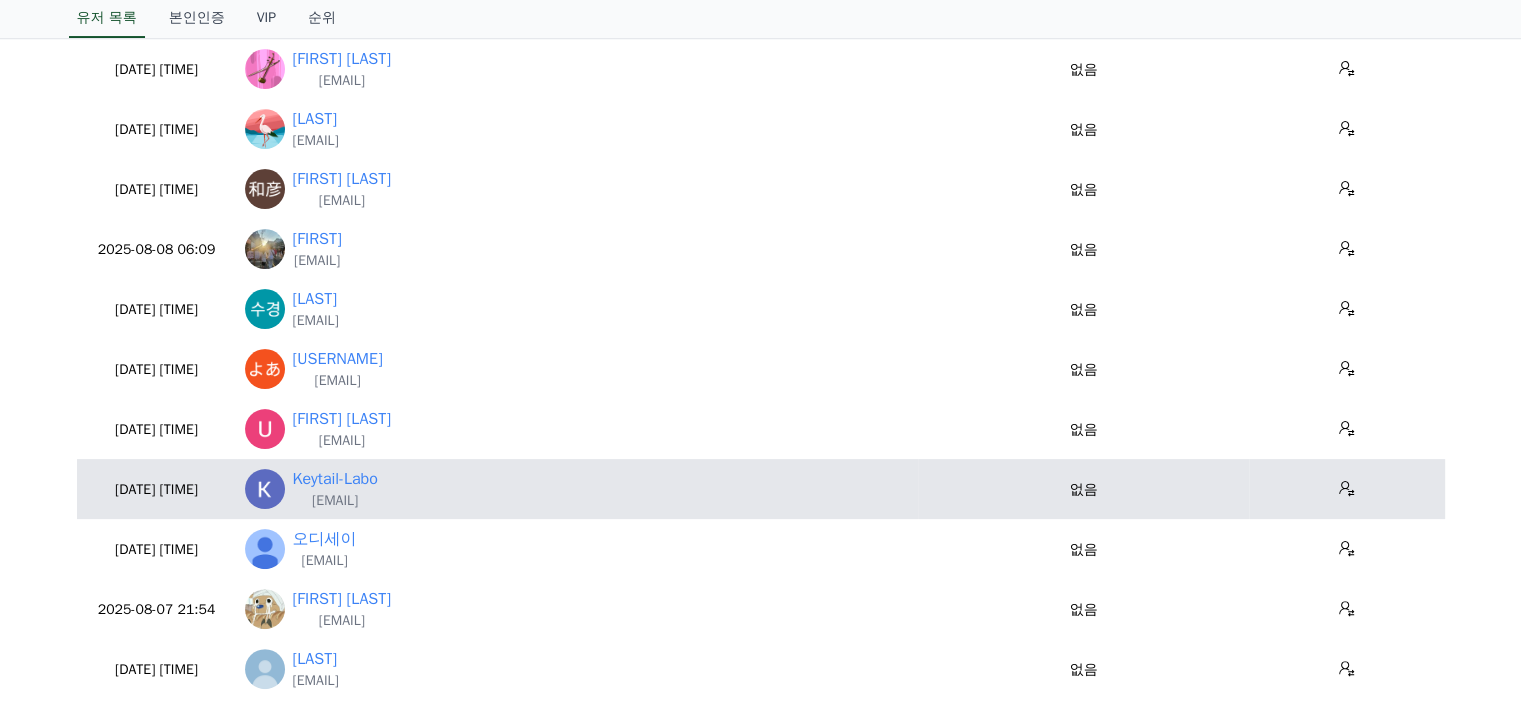 click on "[EMAIL]" at bounding box center (335, 501) 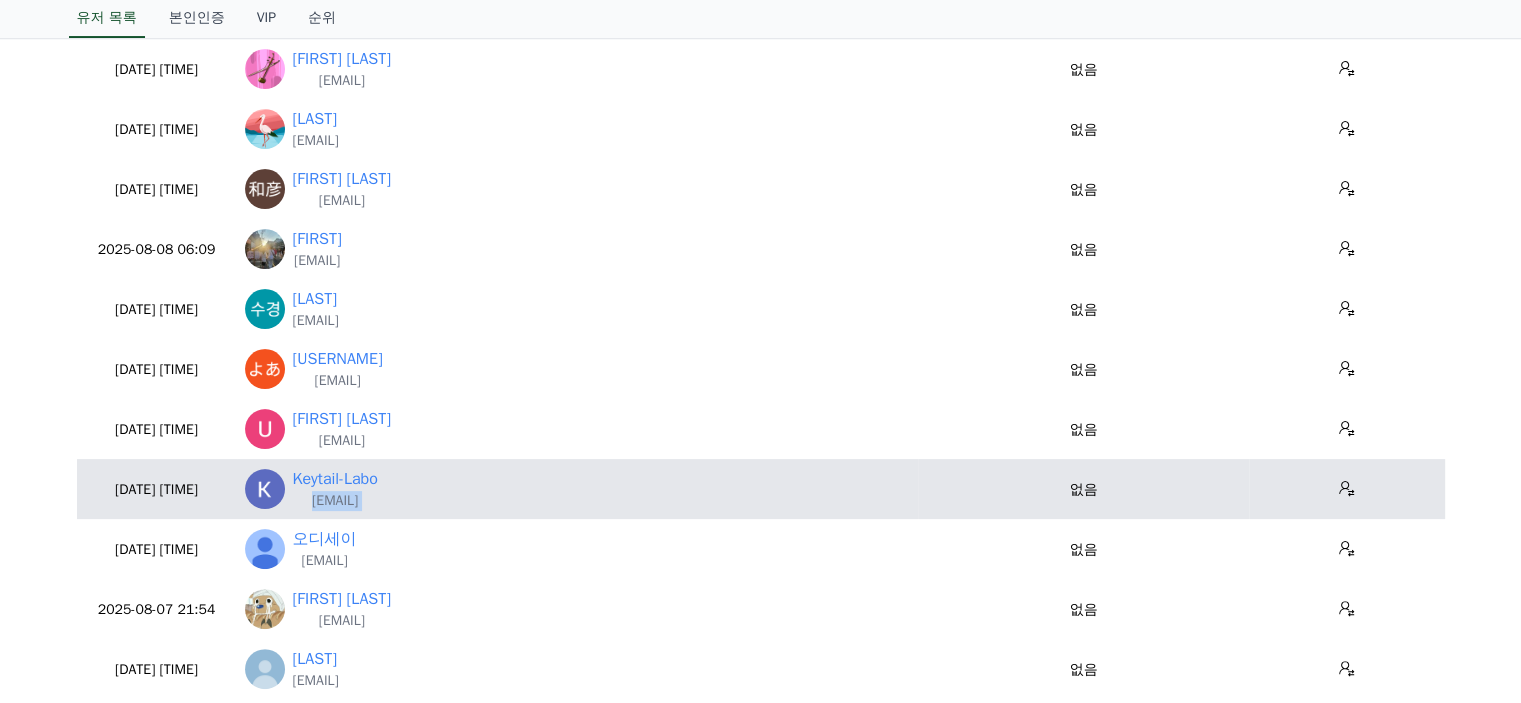 click on "[EMAIL]" at bounding box center (335, 501) 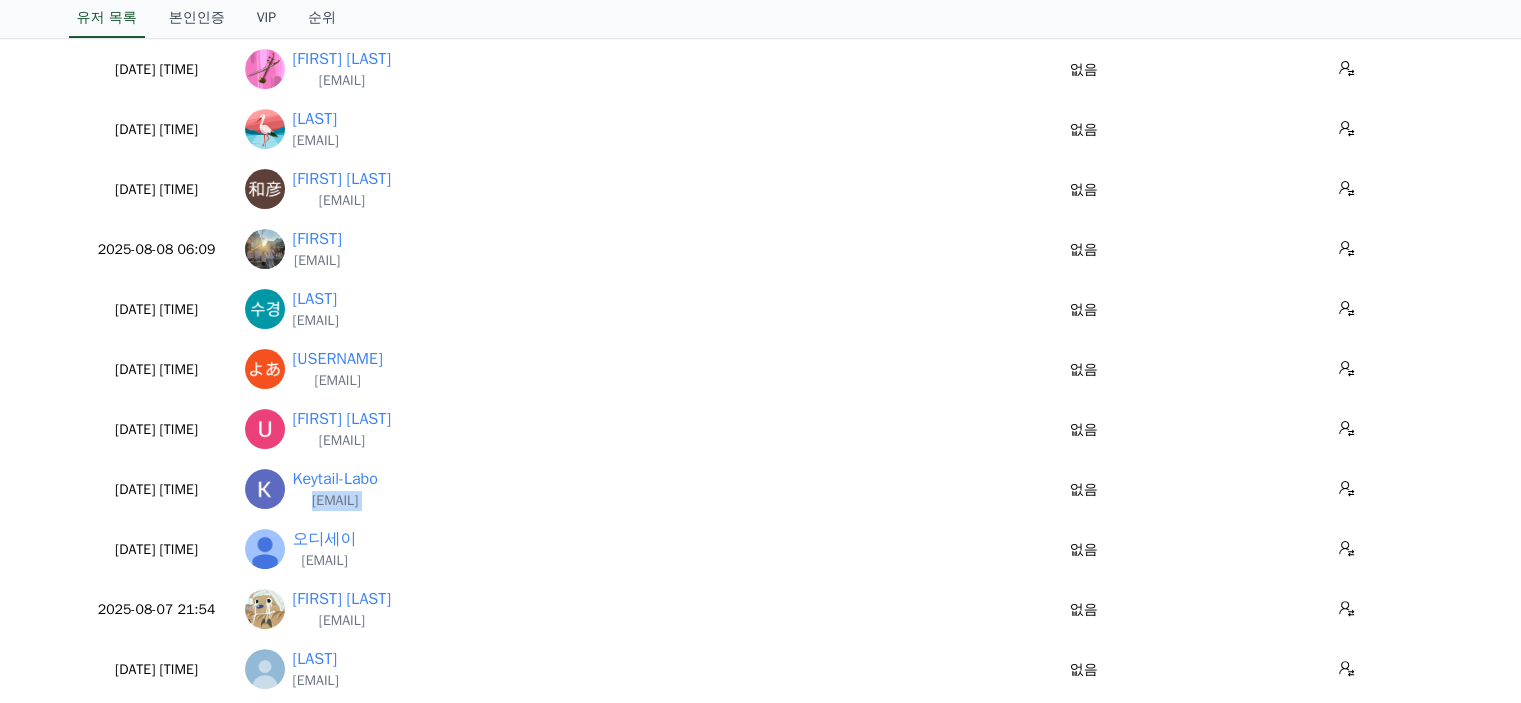 copy on "[EMAIL]" 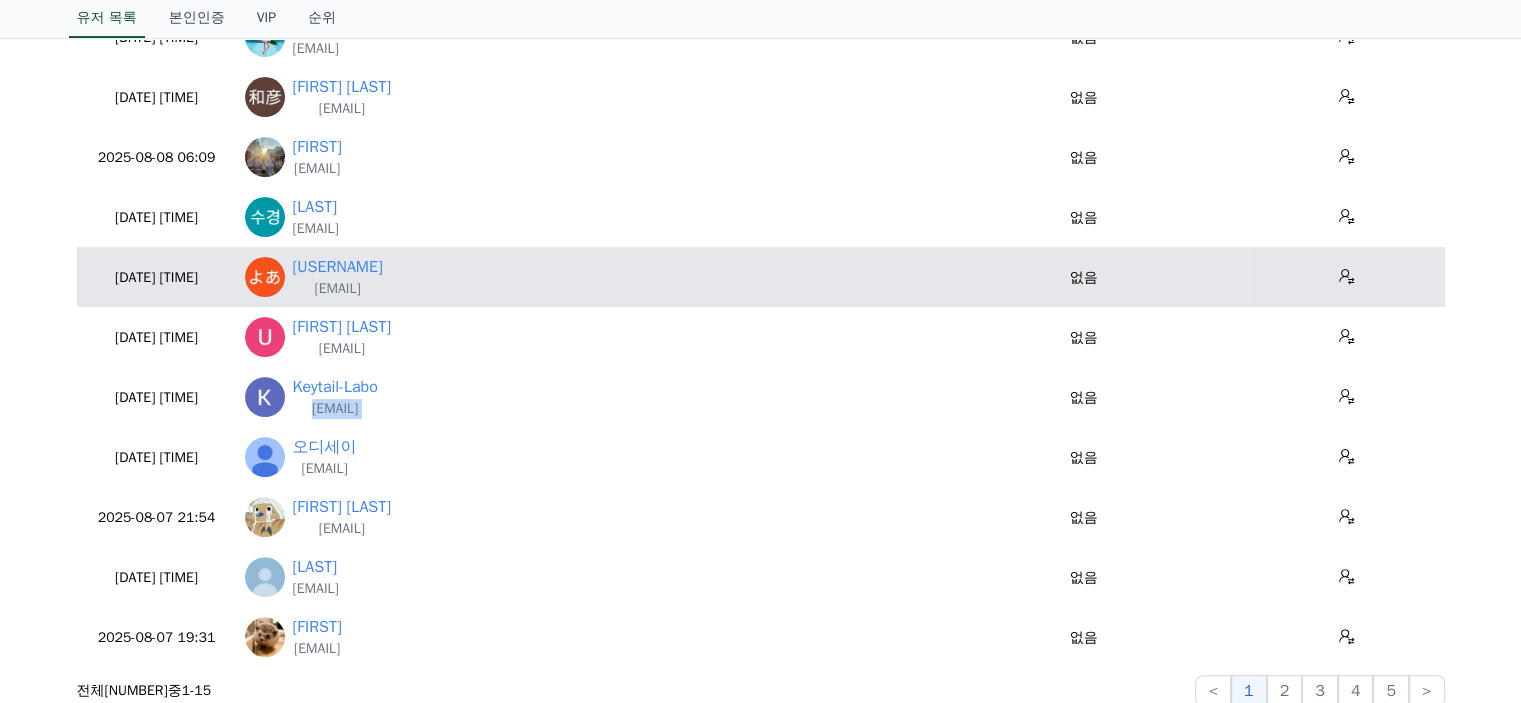 scroll, scrollTop: 600, scrollLeft: 0, axis: vertical 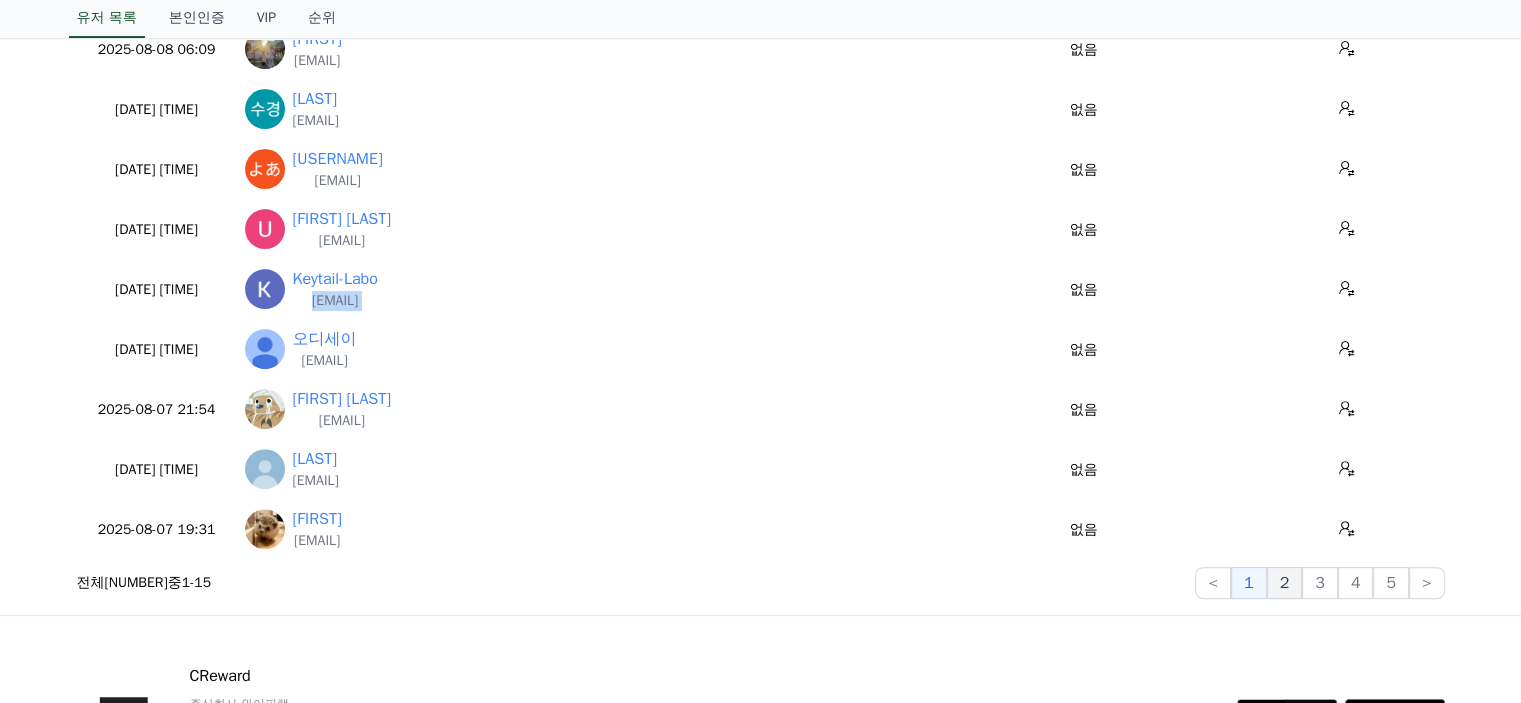 click on "2" 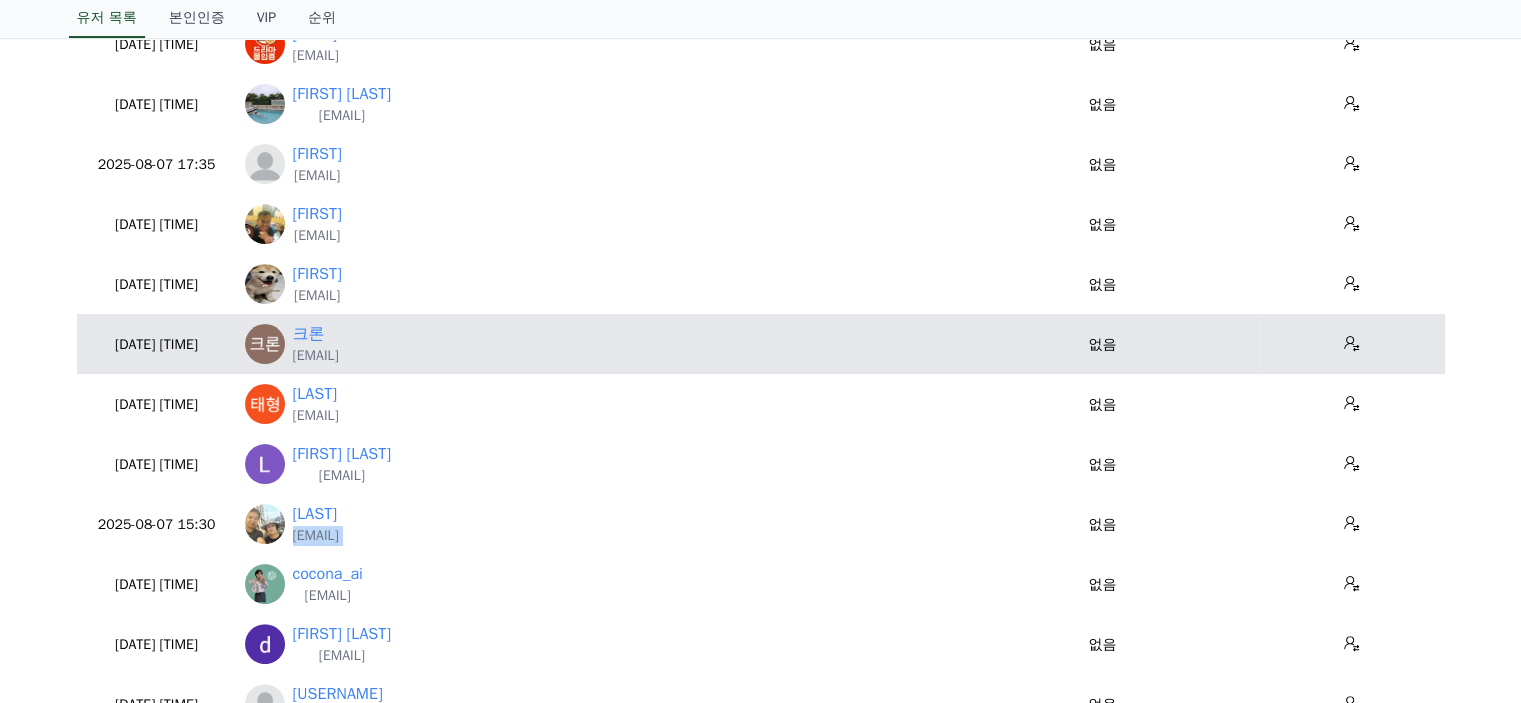 scroll, scrollTop: 400, scrollLeft: 0, axis: vertical 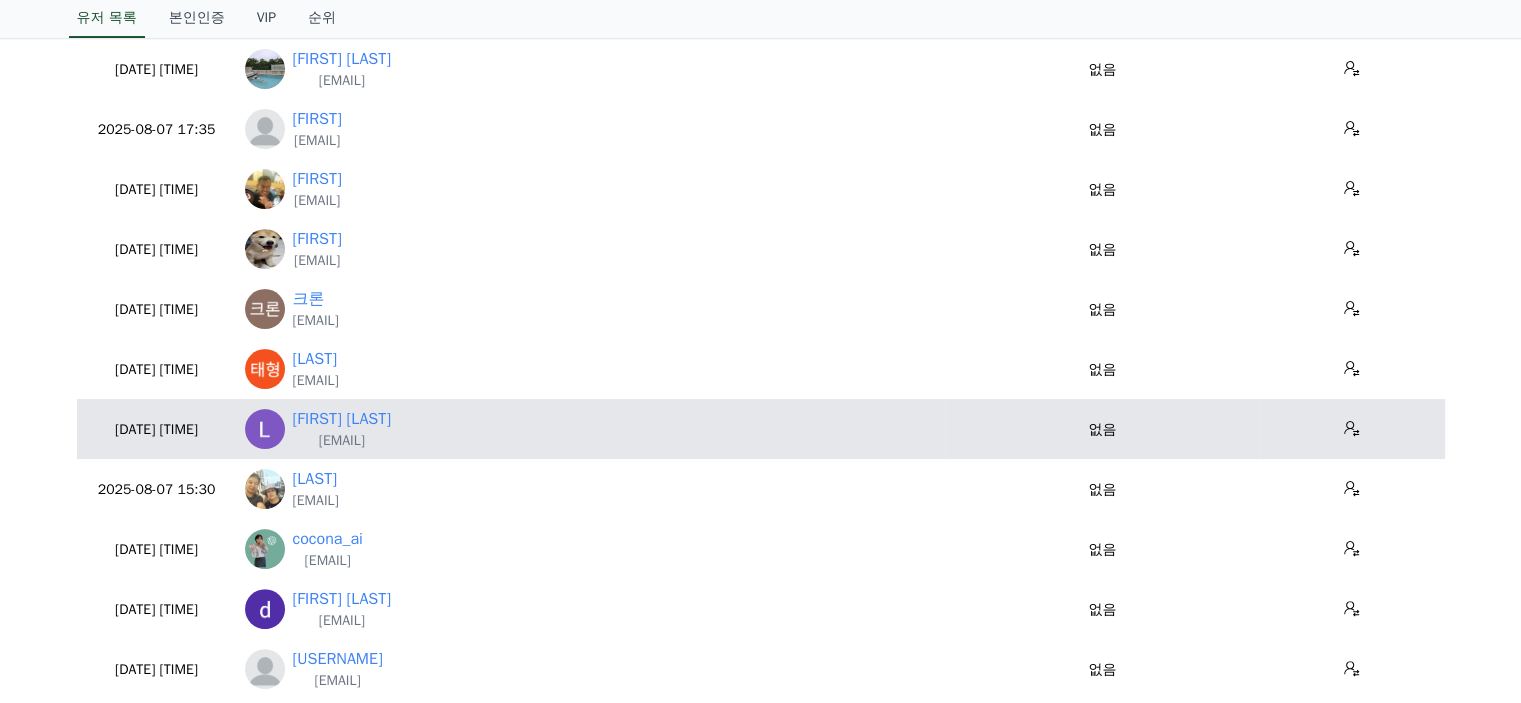 click on "[EMAIL]" at bounding box center (342, 441) 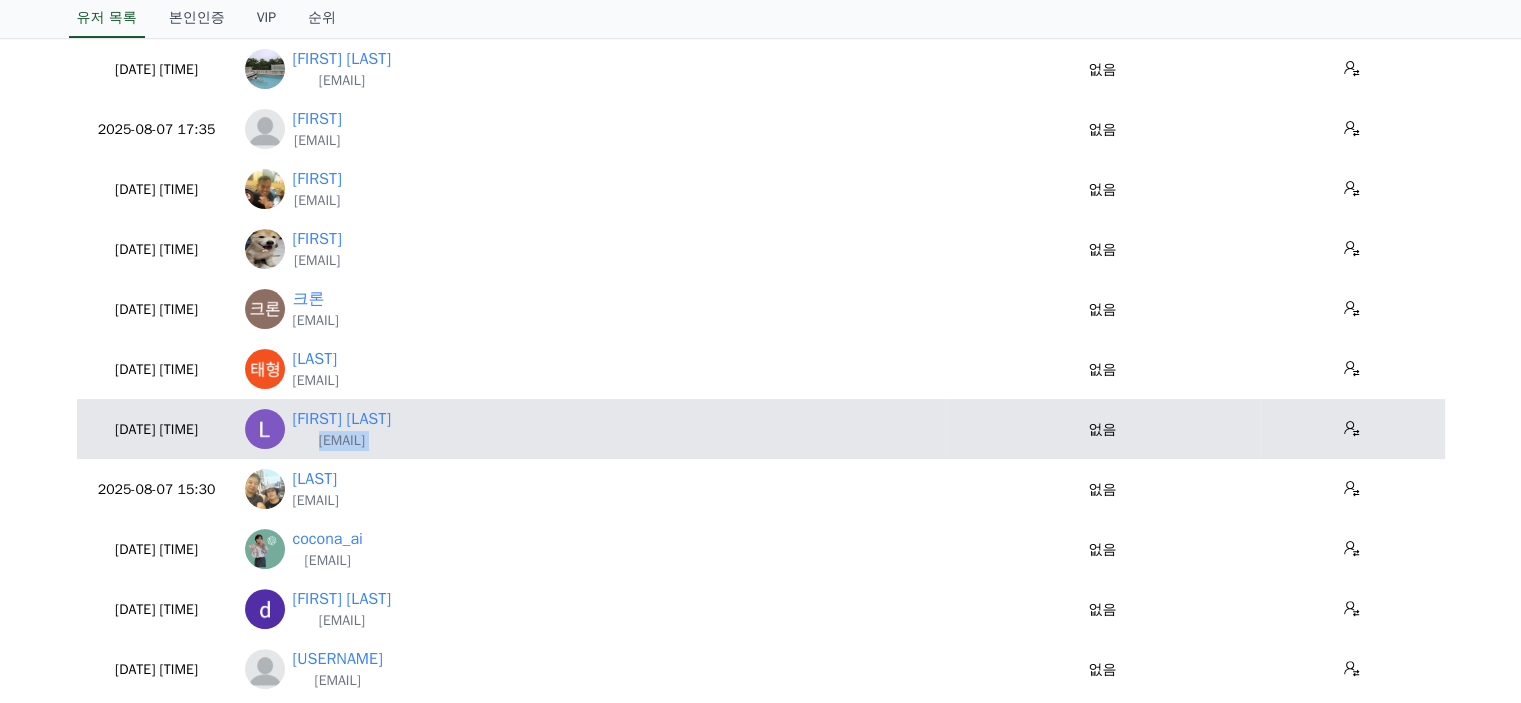 click on "[EMAIL]" at bounding box center (342, 441) 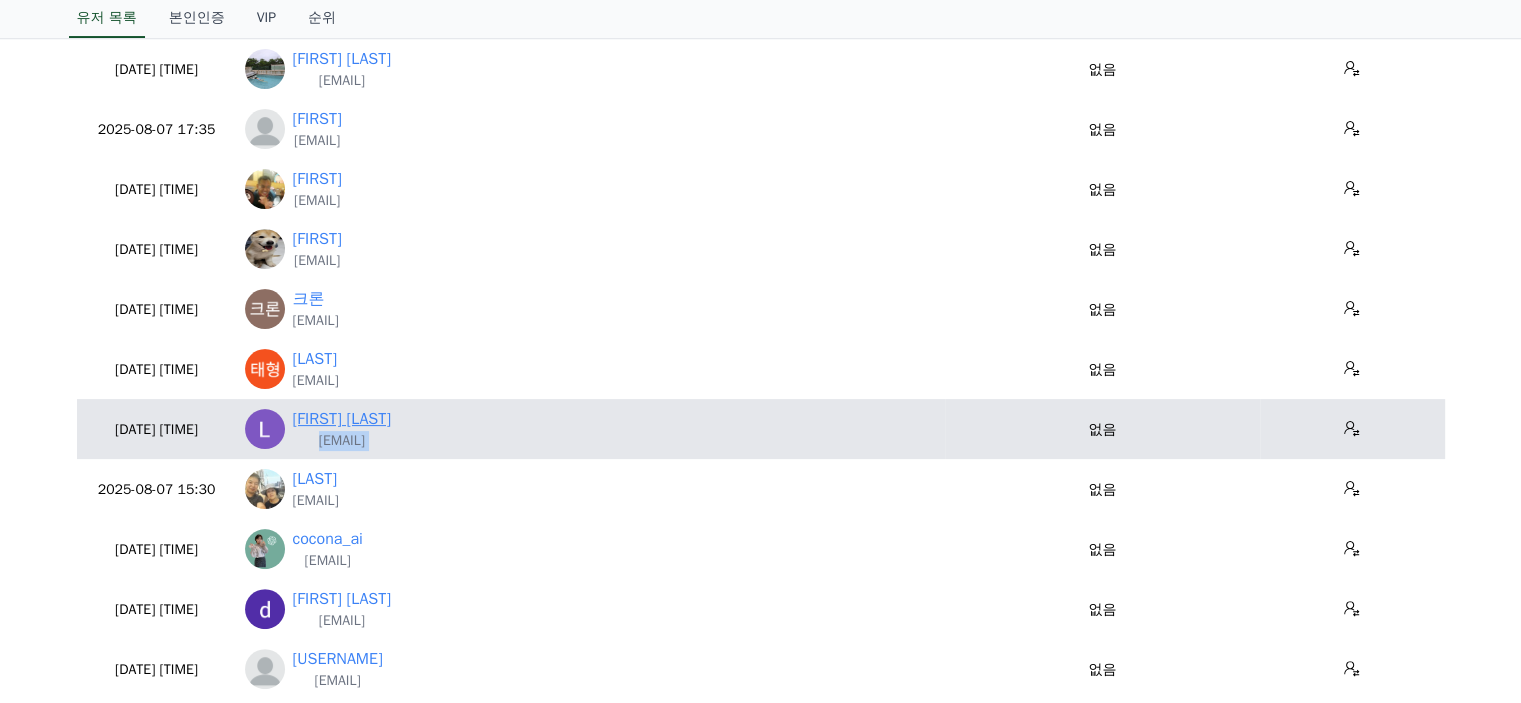 click on "[FIRST] [LAST]" at bounding box center (342, 419) 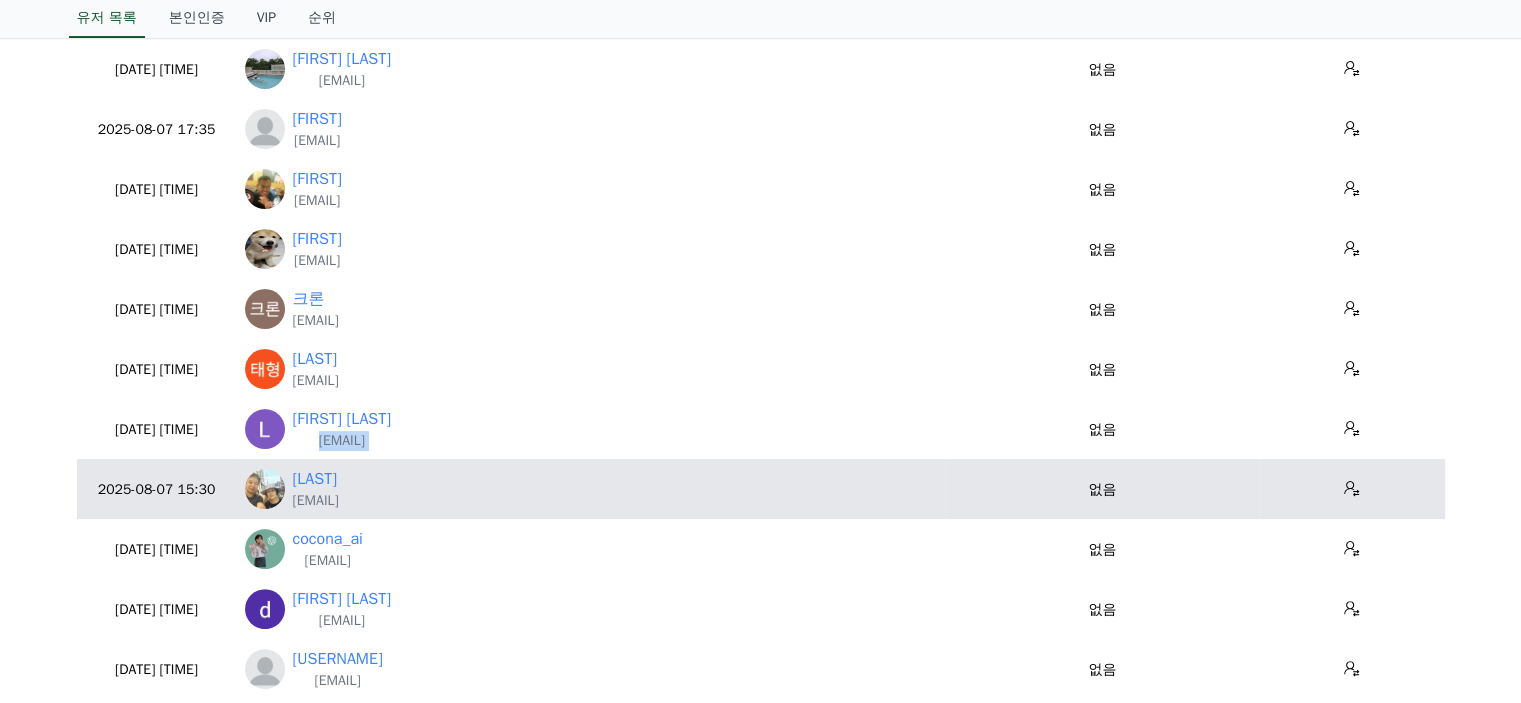 scroll, scrollTop: 600, scrollLeft: 0, axis: vertical 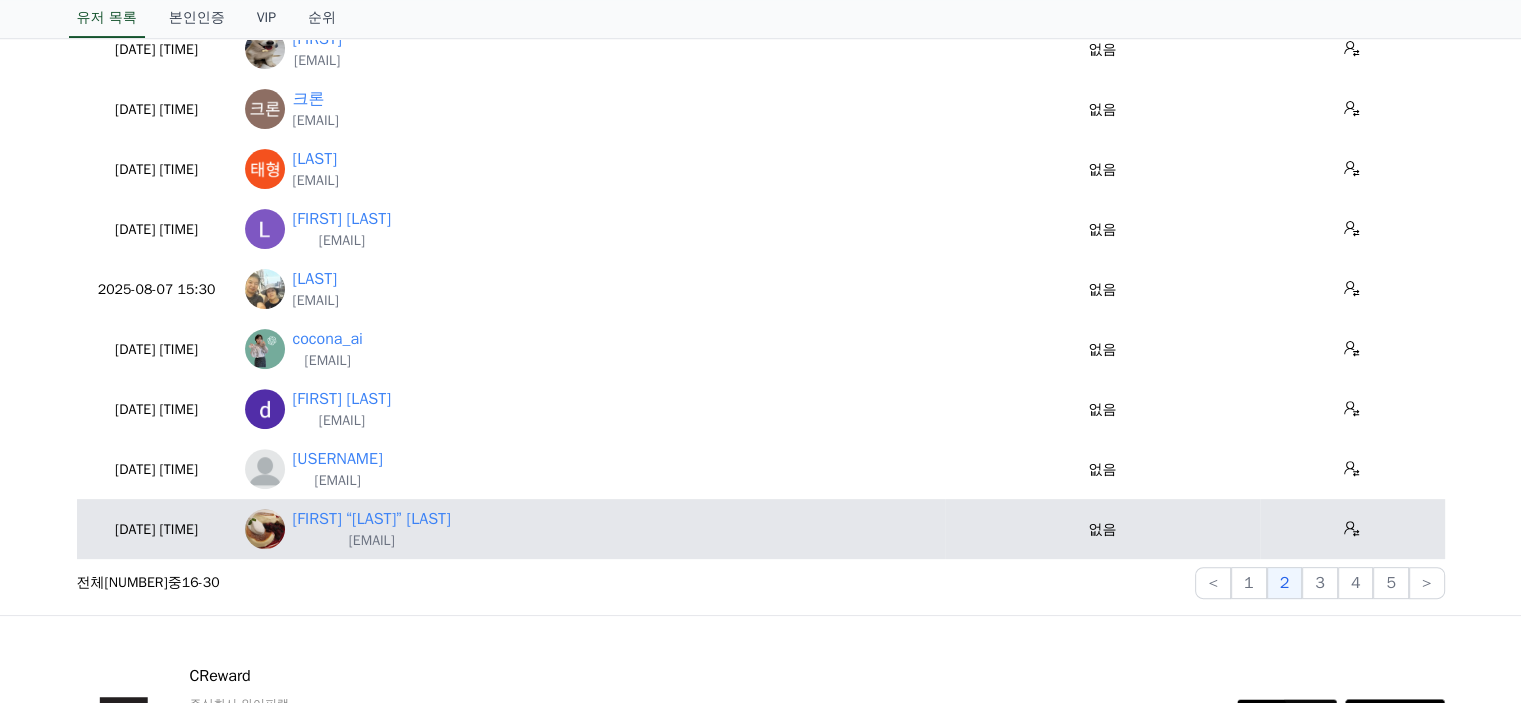 click on "[EMAIL]" at bounding box center (372, 541) 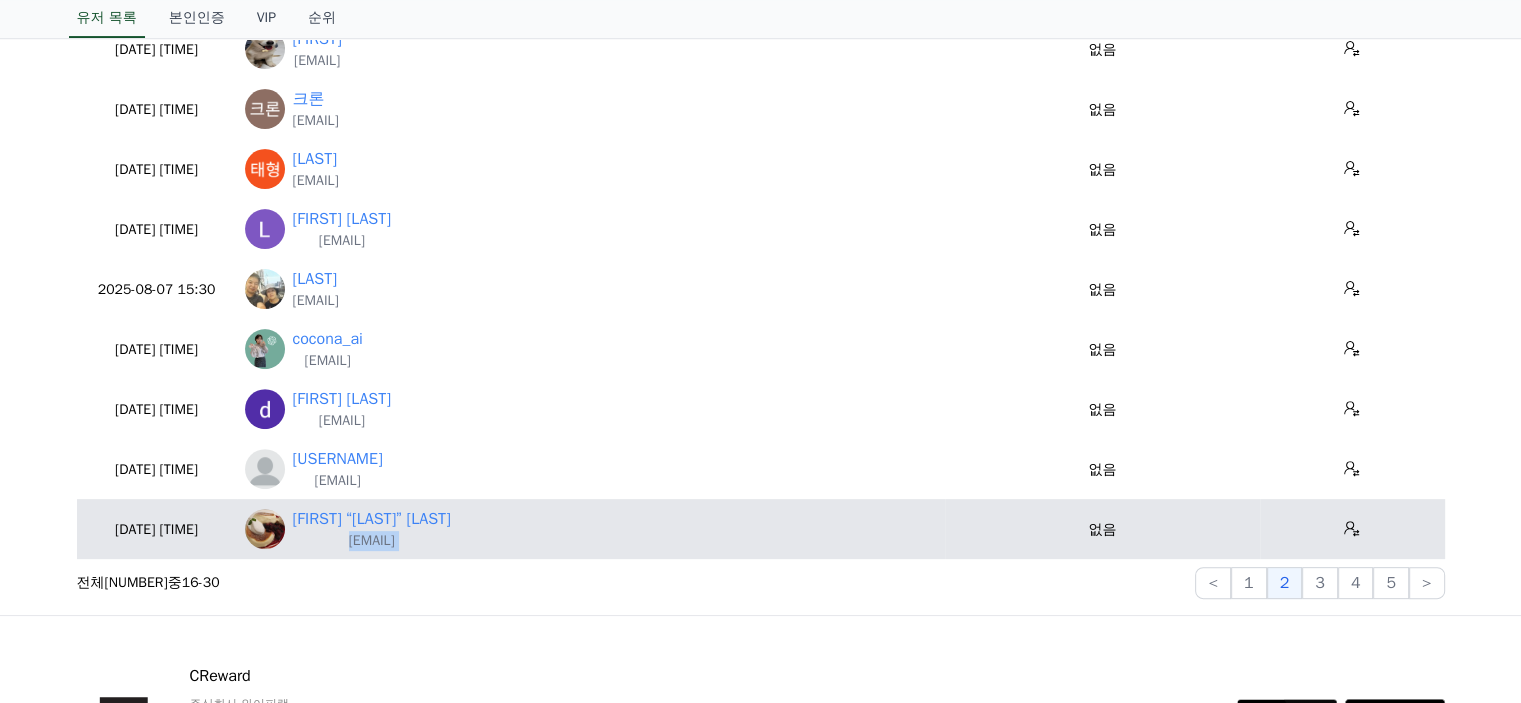 click on "[EMAIL]" at bounding box center (372, 541) 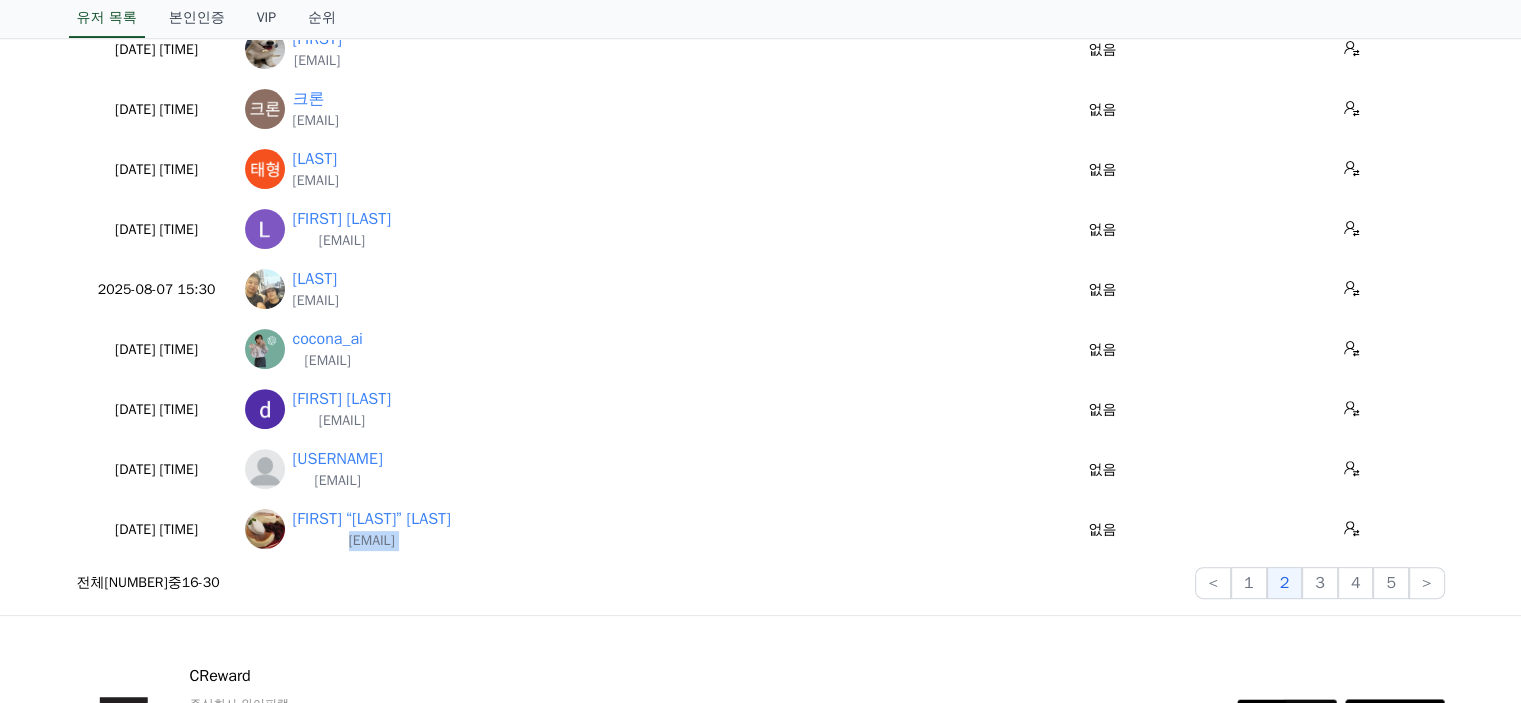 copy on "[EMAIL]" 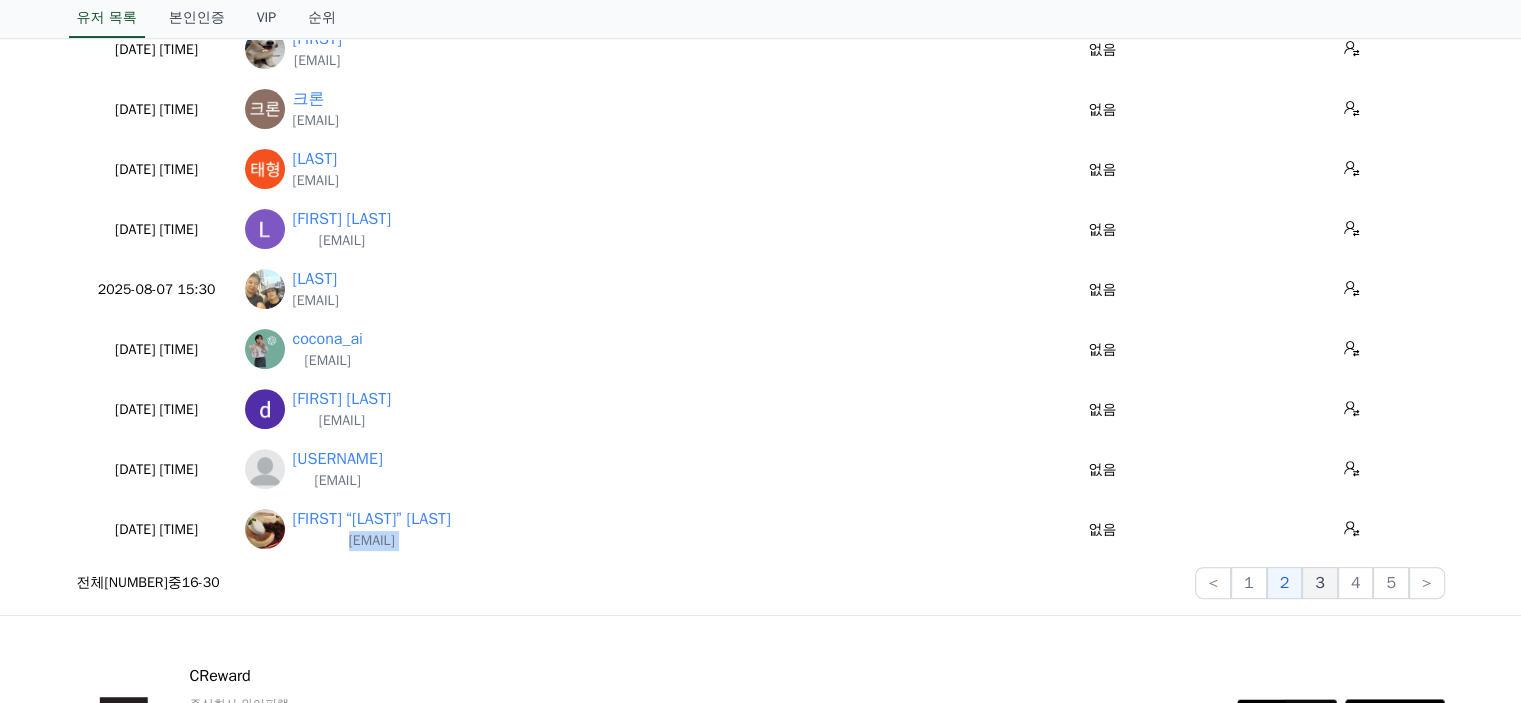 click on "3" 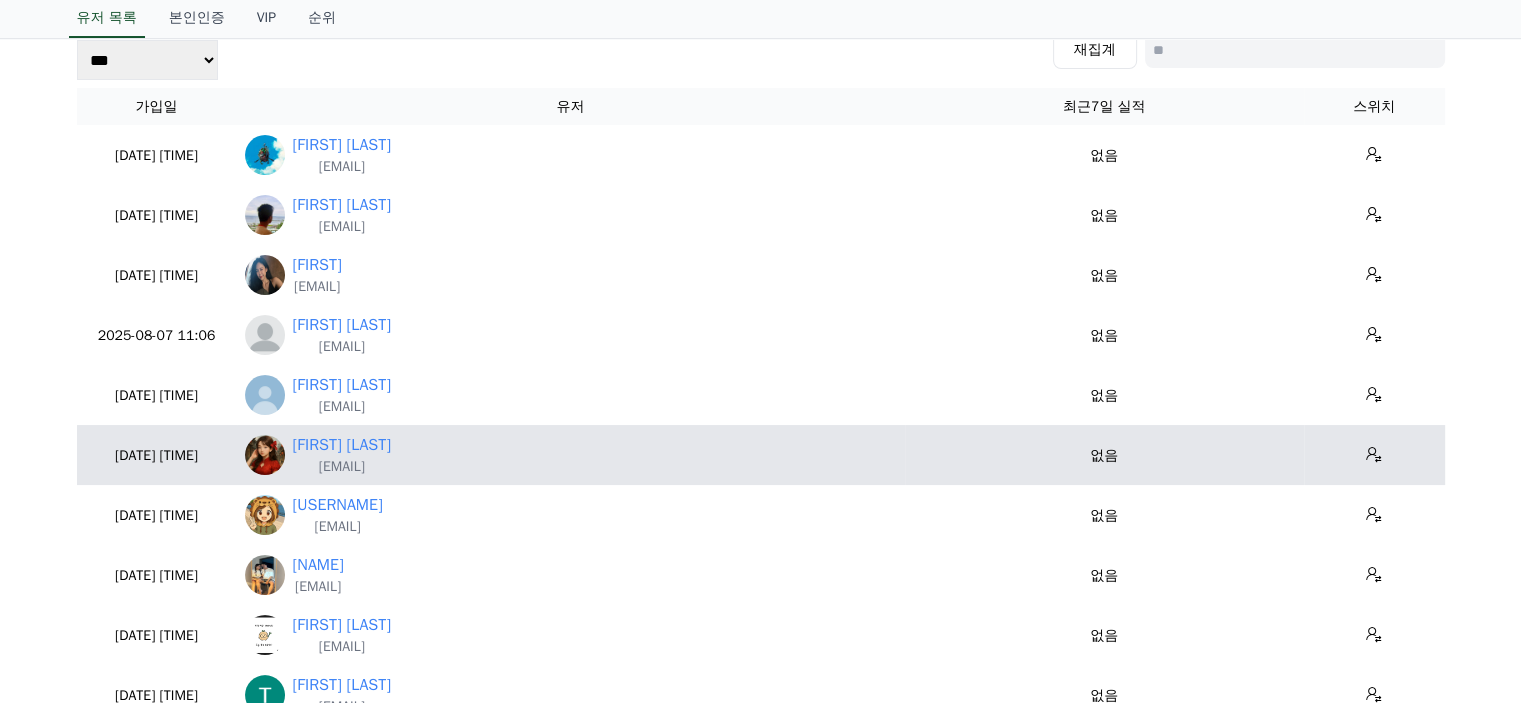 scroll, scrollTop: 100, scrollLeft: 0, axis: vertical 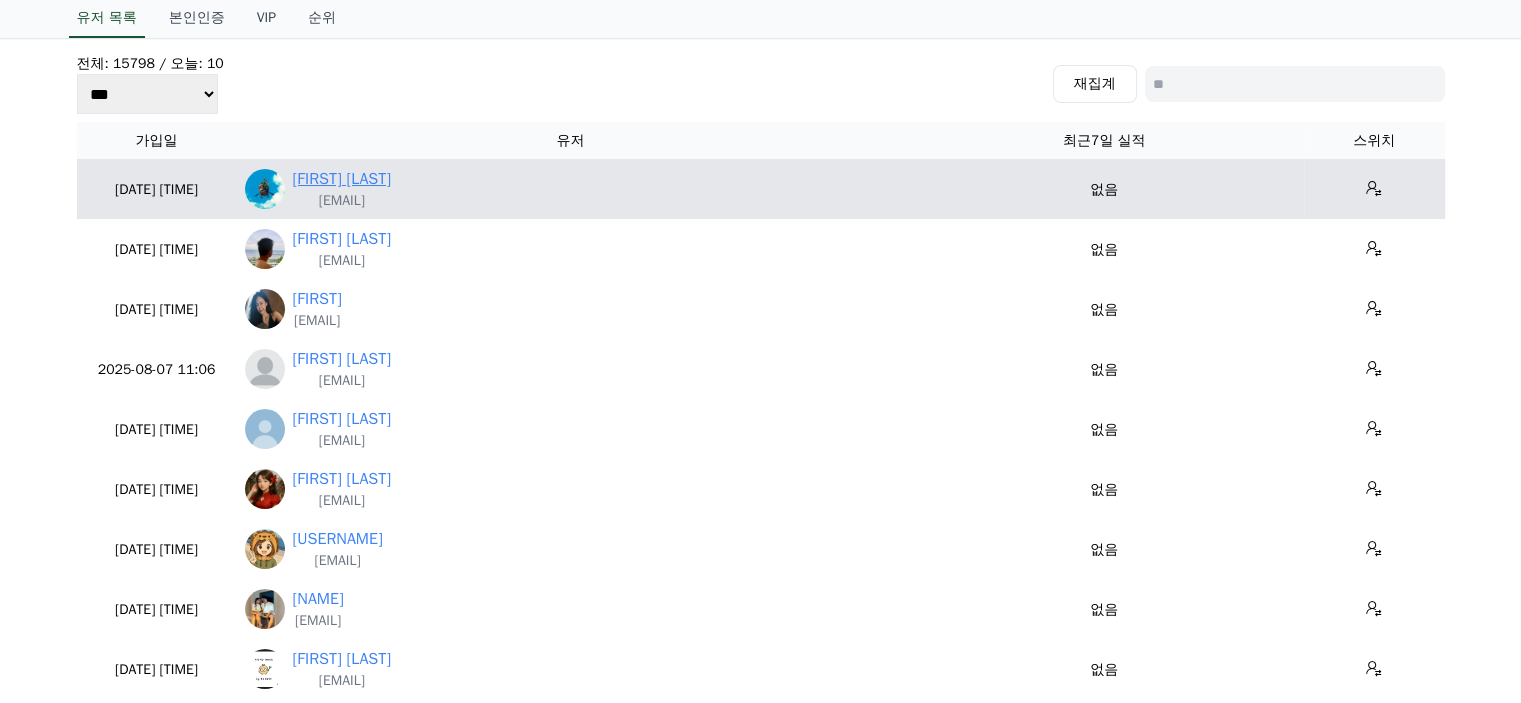 click on "[FIRST] [LAST]" at bounding box center [342, 179] 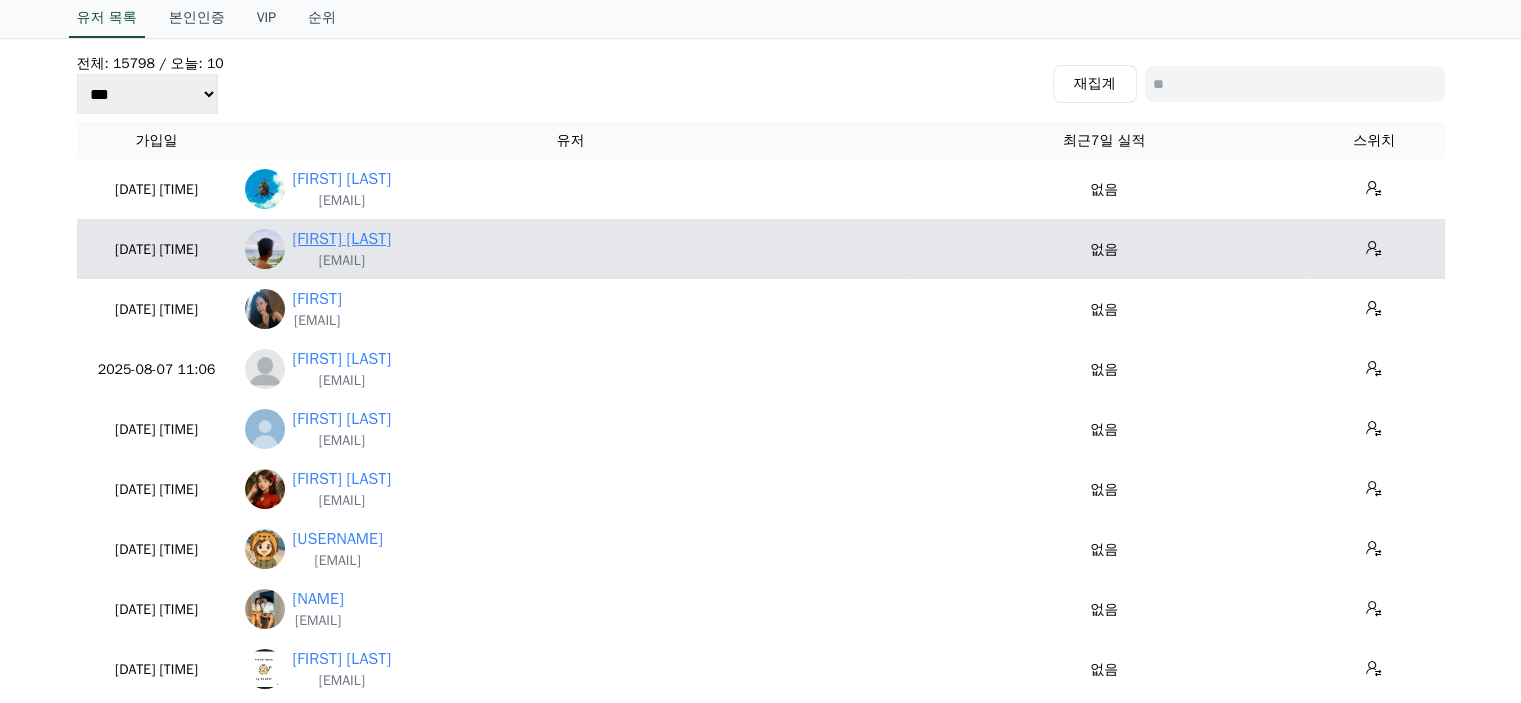 click on "[FIRST] [LAST]" at bounding box center (342, 239) 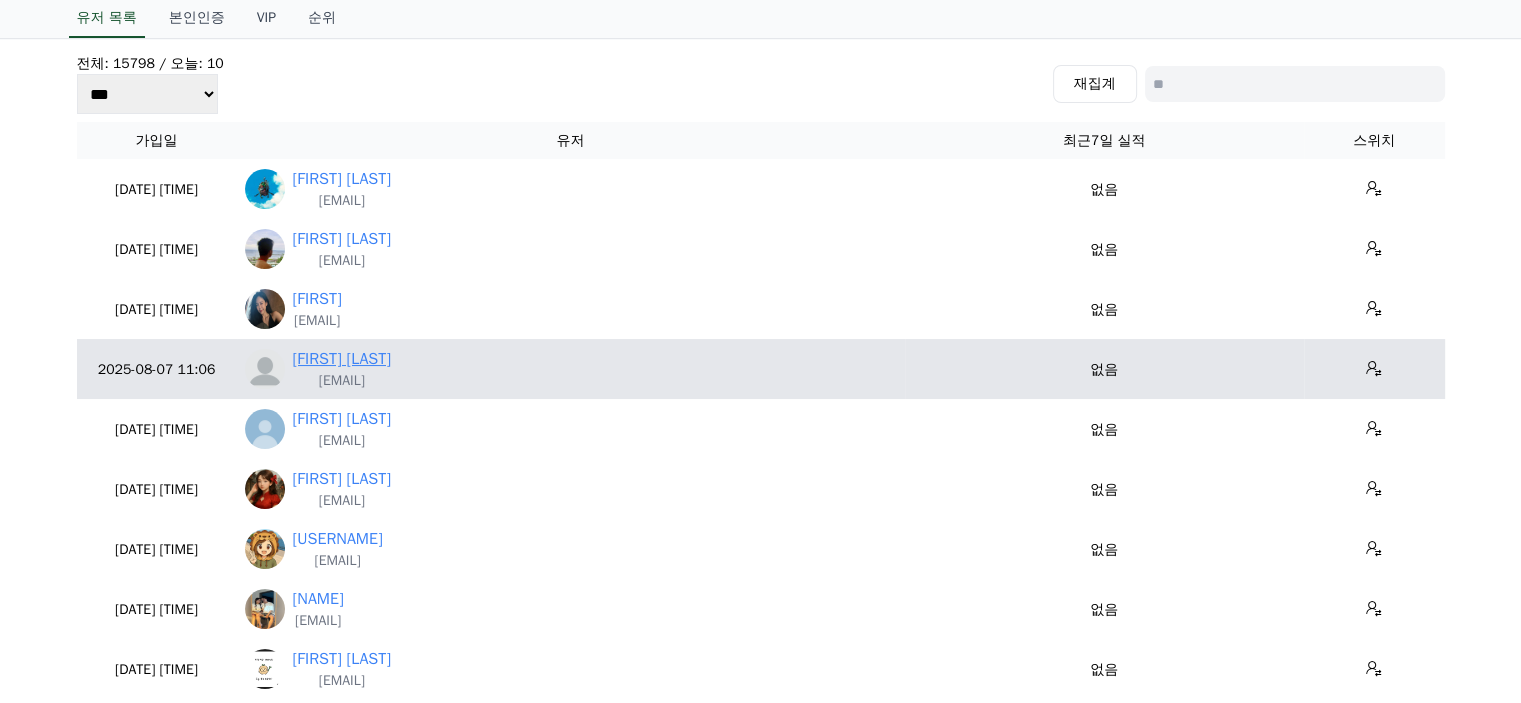 click on "[FIRST] [LAST]" at bounding box center (342, 359) 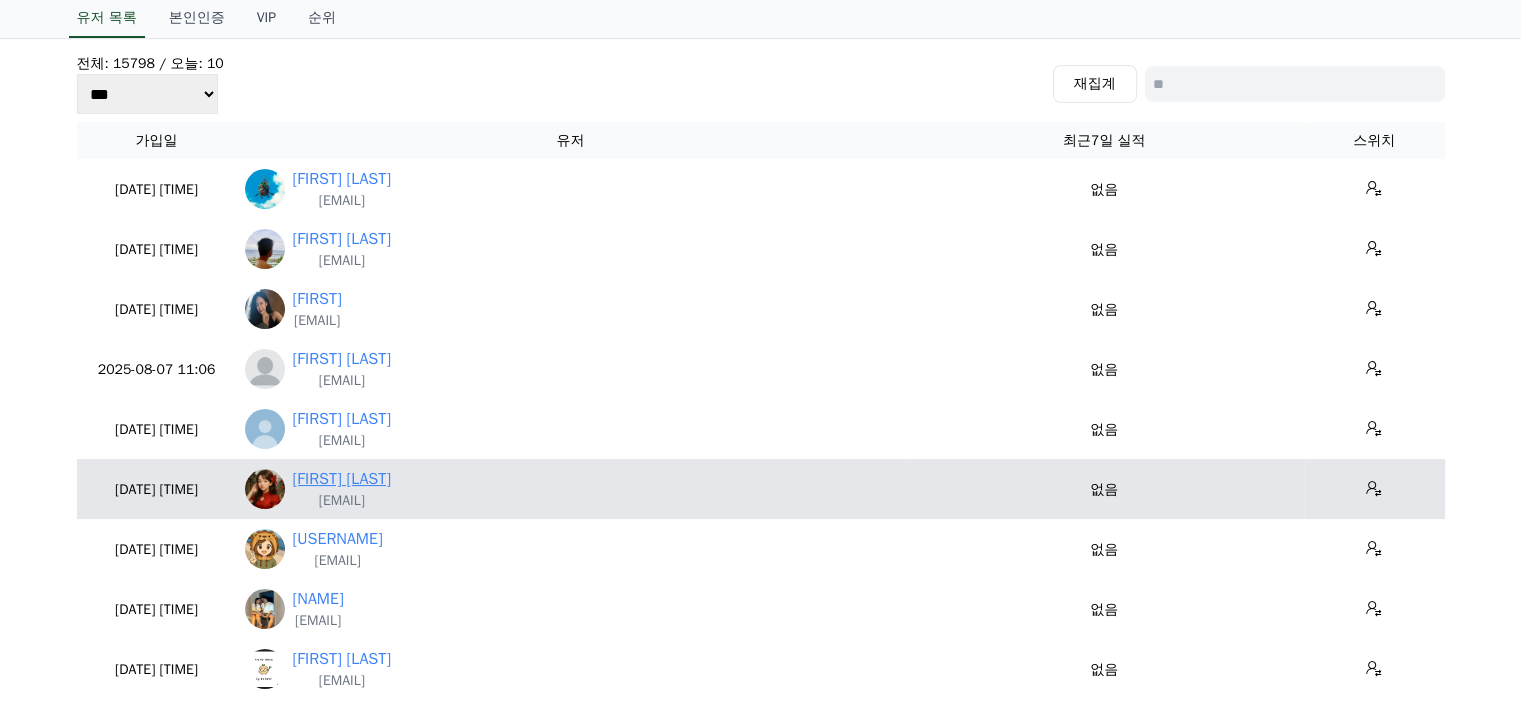 click on "[FIRST] [LAST]" at bounding box center [342, 479] 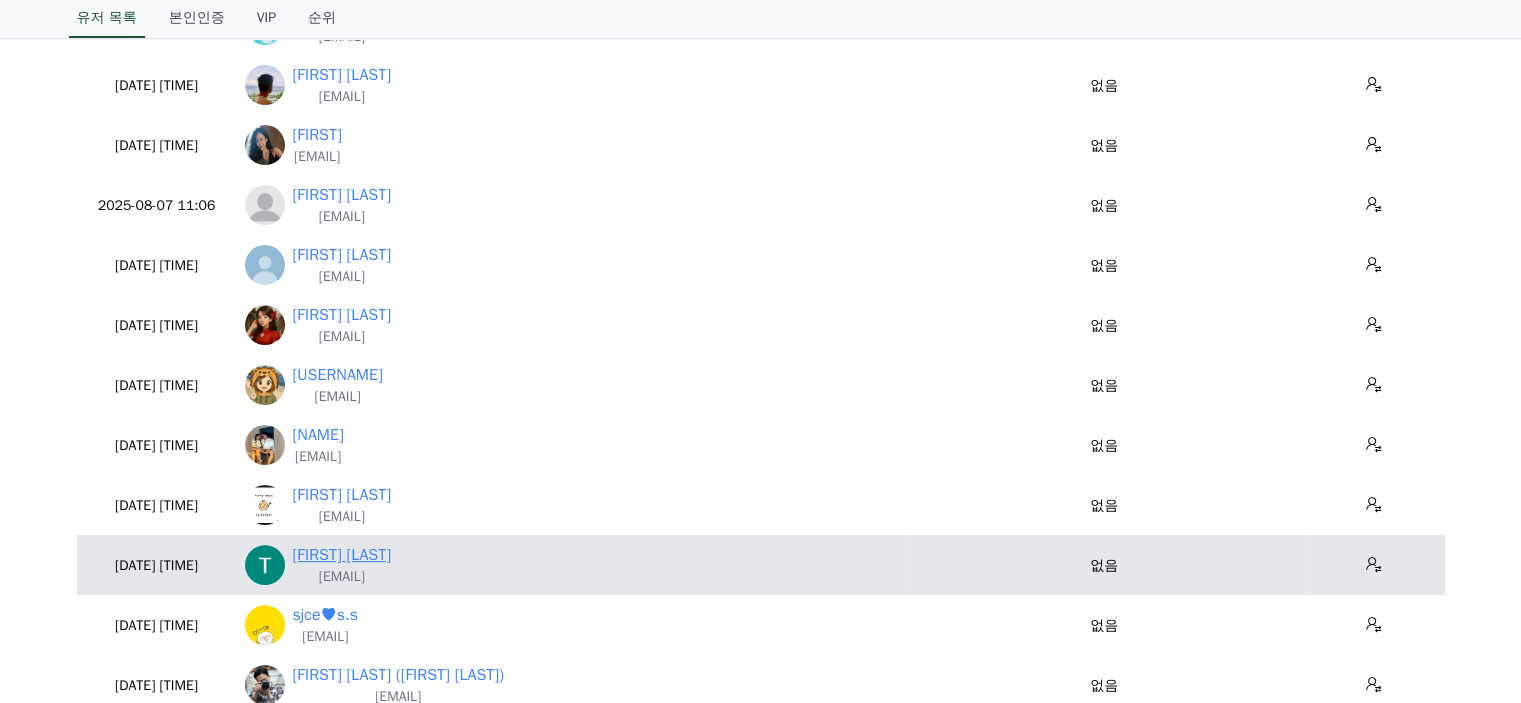 scroll, scrollTop: 300, scrollLeft: 0, axis: vertical 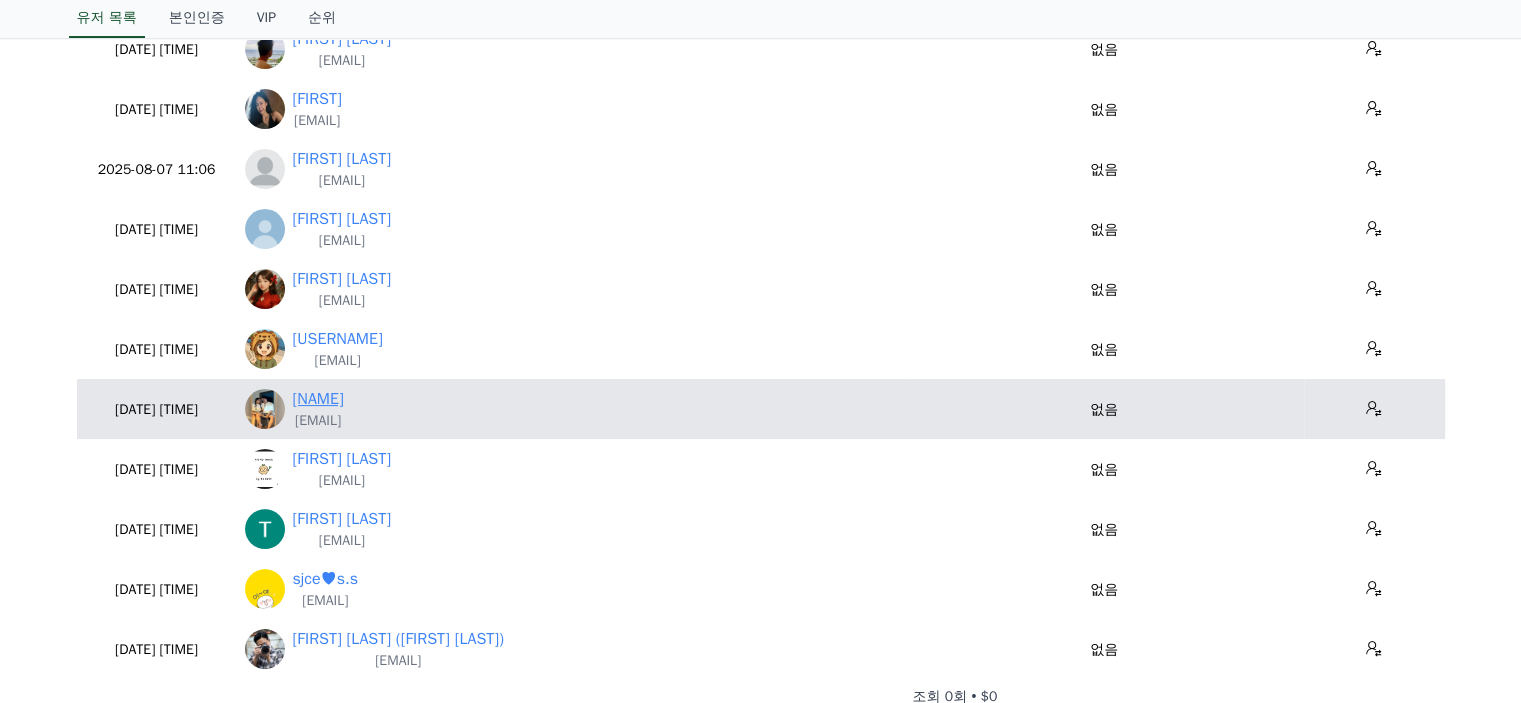 click on "[NAME]" at bounding box center [318, 399] 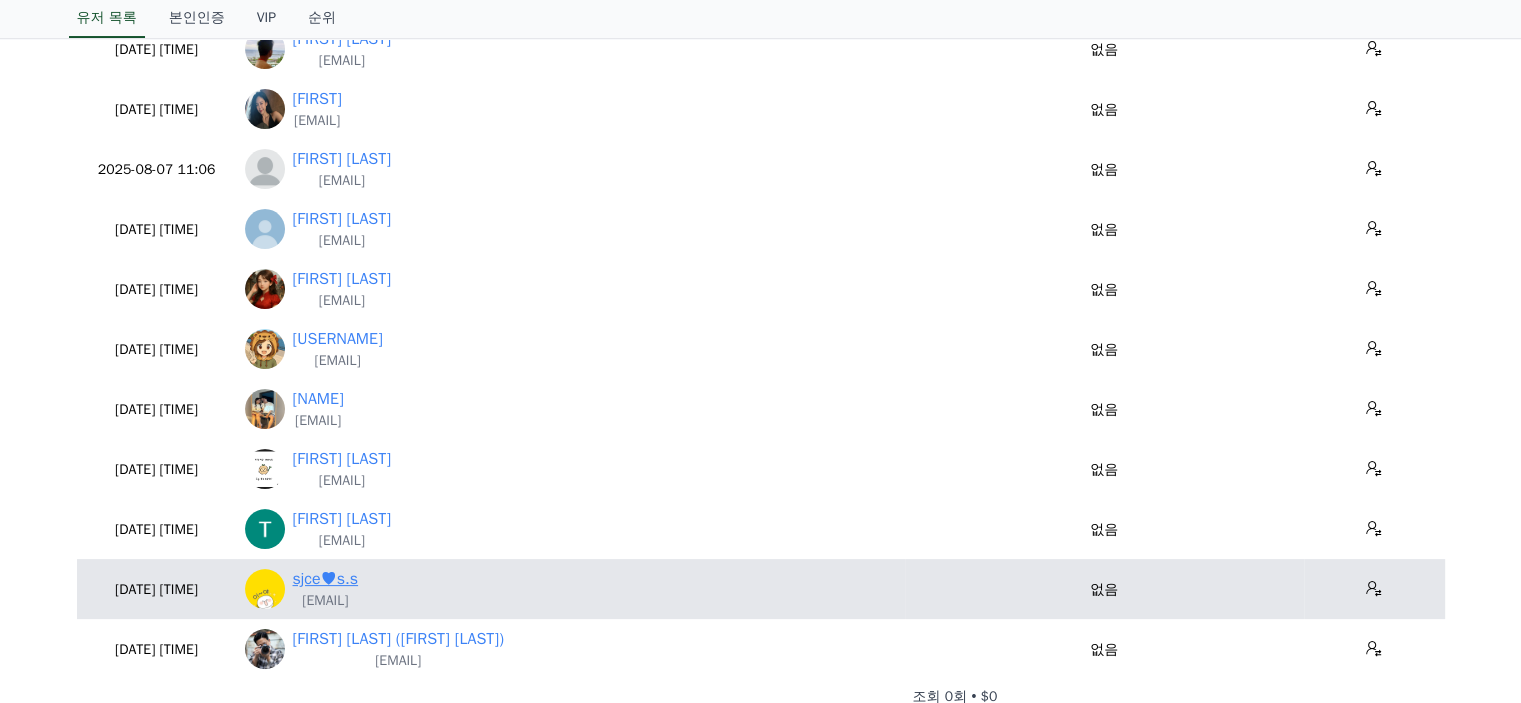 click on "sjce♥s.s" at bounding box center (326, 579) 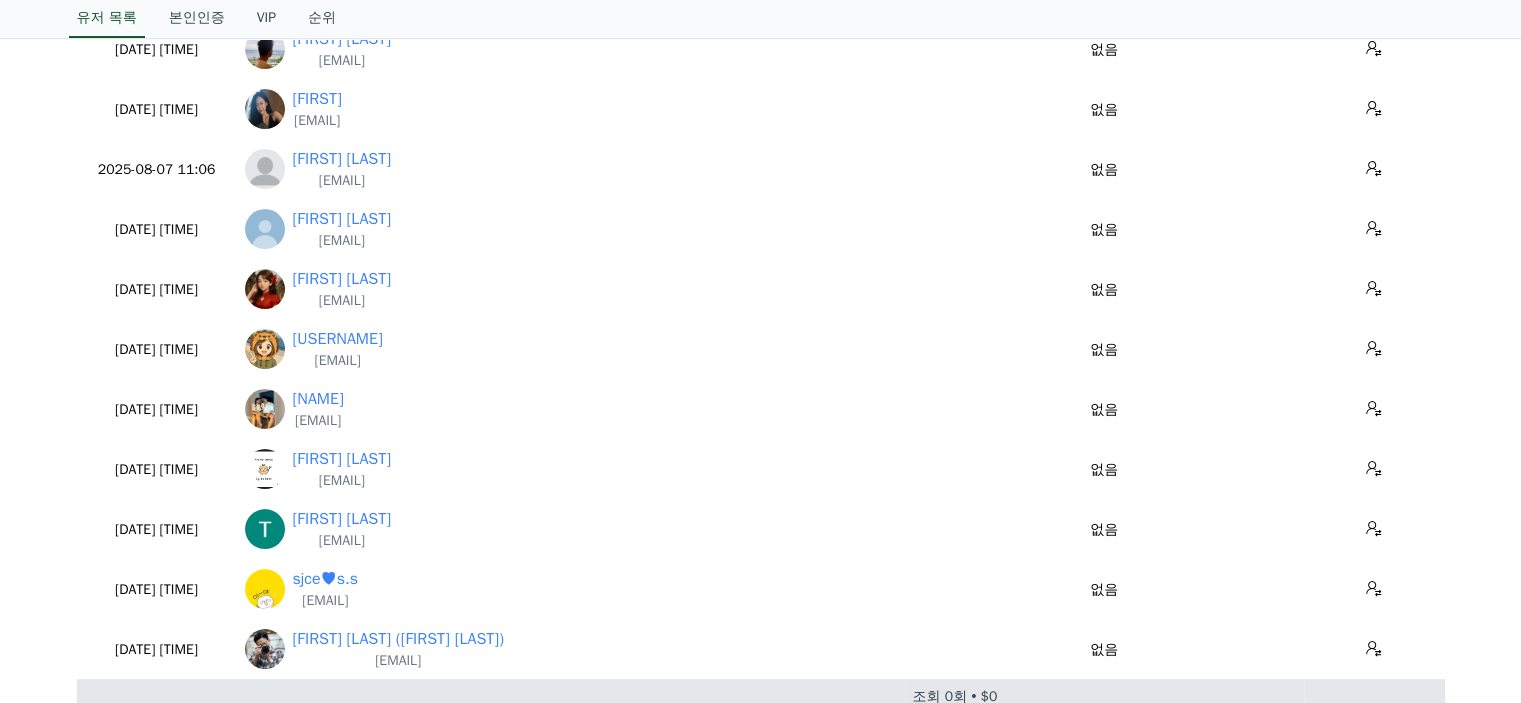 scroll, scrollTop: 500, scrollLeft: 0, axis: vertical 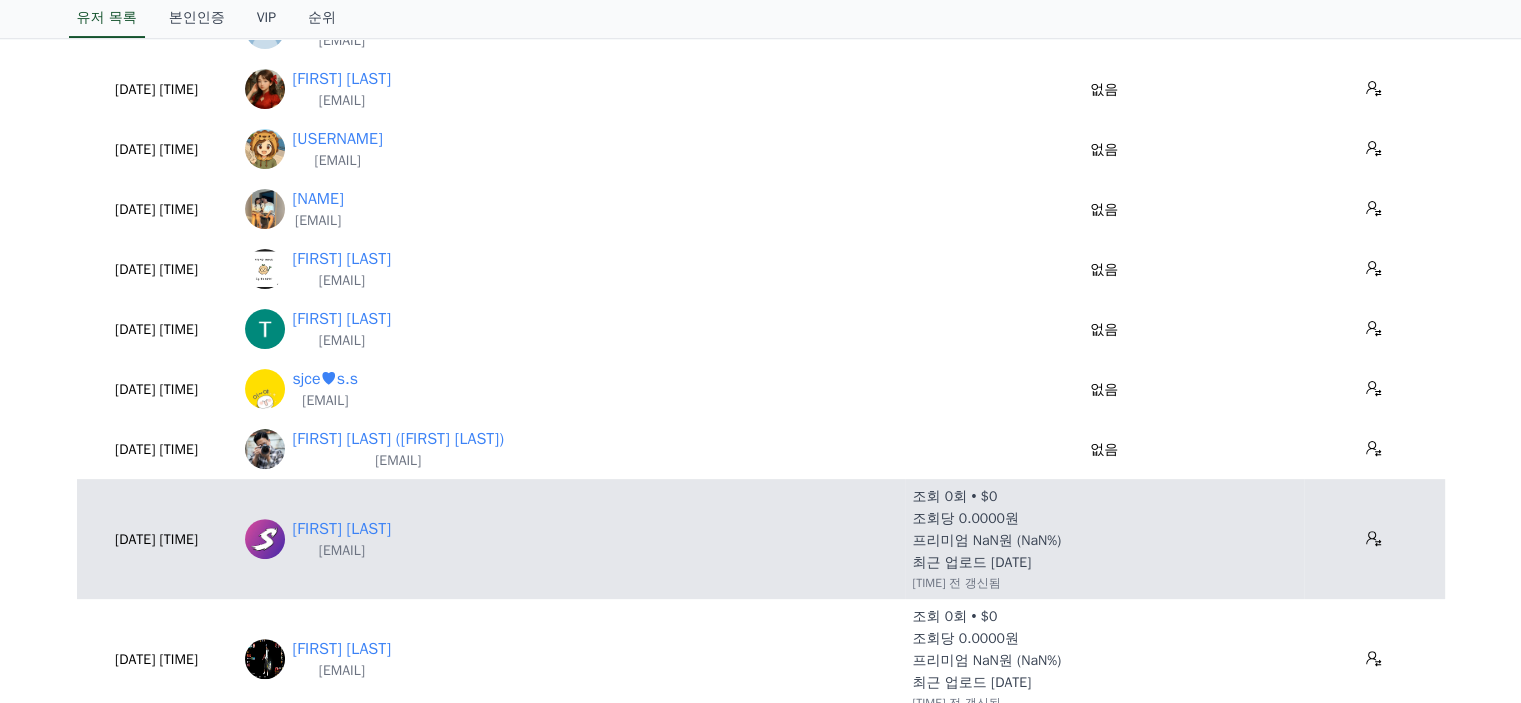 click on "[EMAIL]" at bounding box center (342, 551) 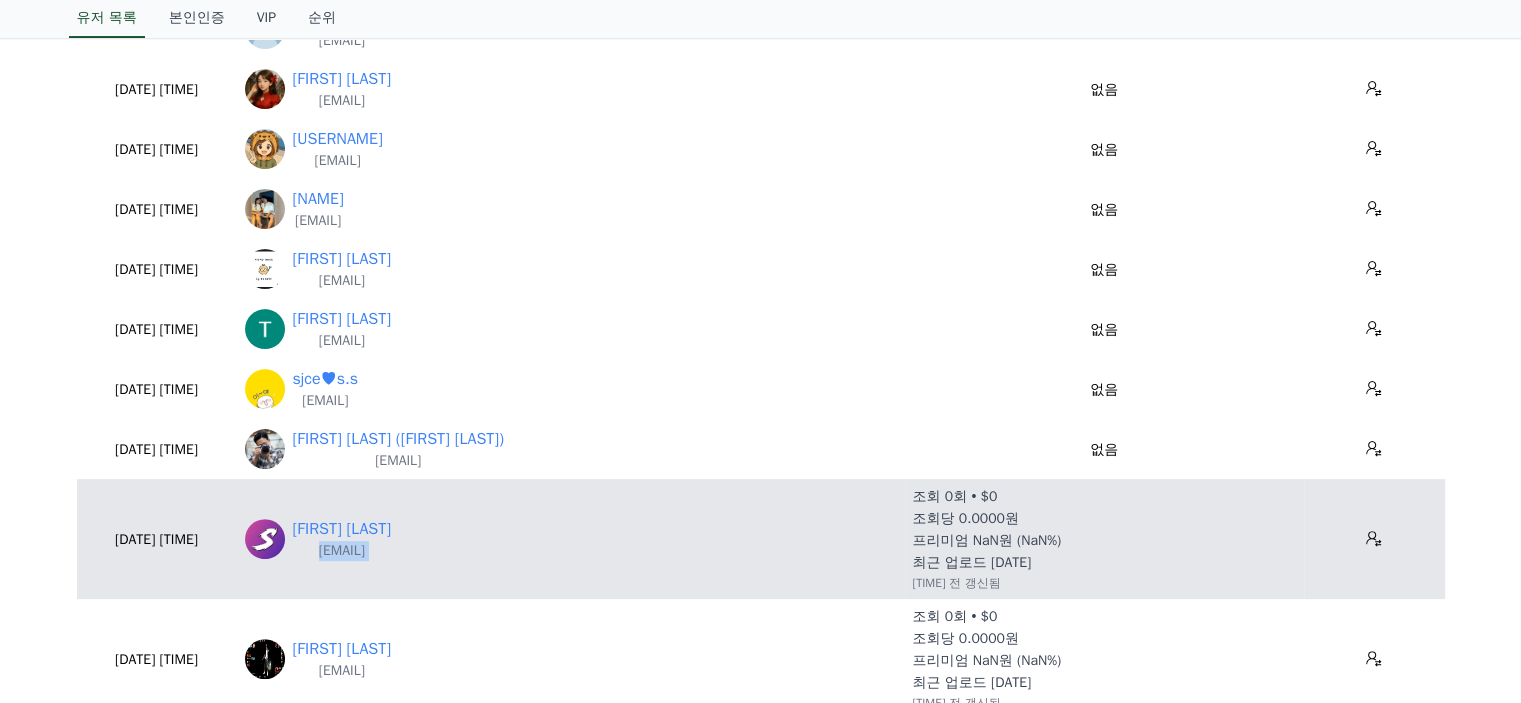 click on "[EMAIL]" at bounding box center [342, 551] 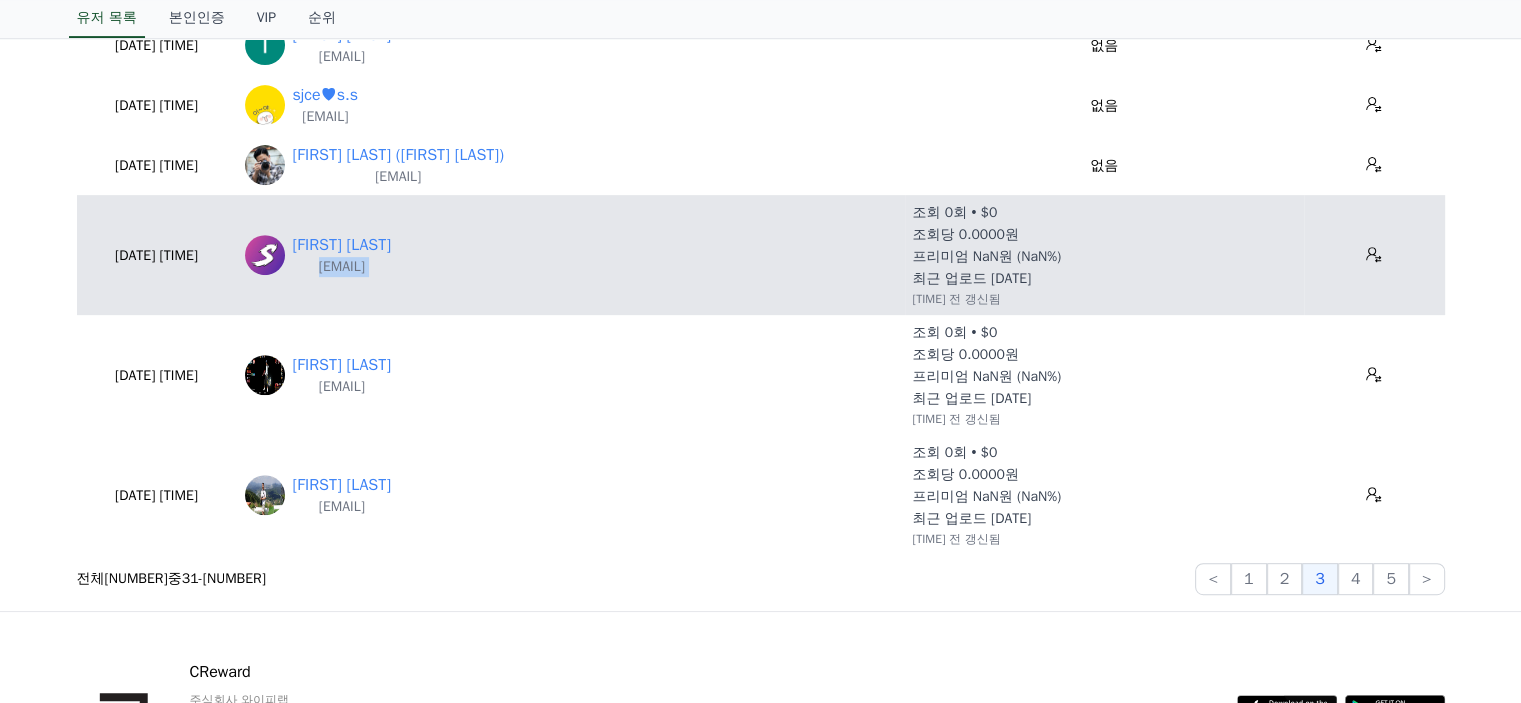 scroll, scrollTop: 900, scrollLeft: 0, axis: vertical 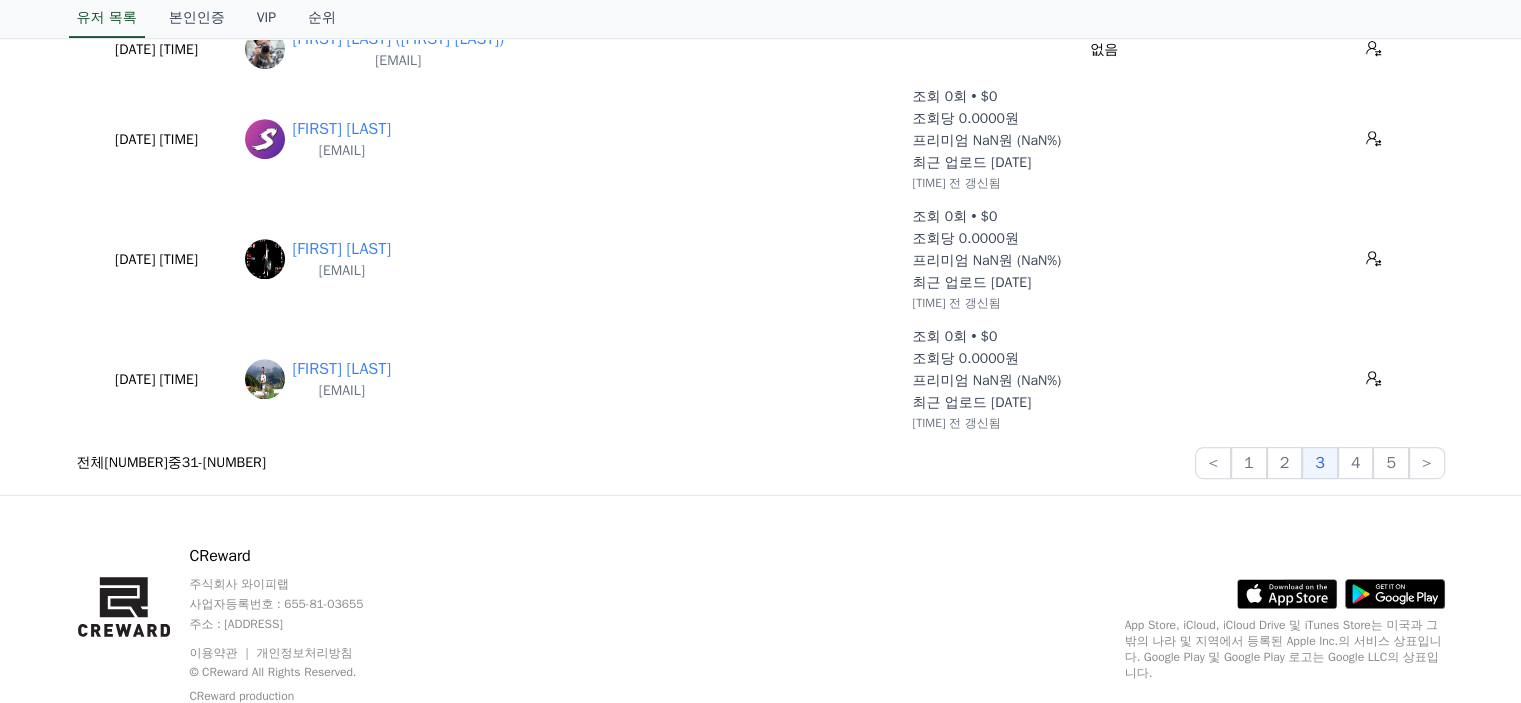 click on "CReward   주식회사 와이피랩   사업자등록번호 : [NUMBER]   주소 : [STATE] [CITY] [STREET_ADDRESS], 3층 305-비이16호   이용약관   개인정보처리방침   © CReward All Rights Reserved.   CReward production ([HASH])     .st0 {
fill: #a6a6a6;
}
.st1 {
stroke: #ffffff;
stroke-width: 0.2;
stroke-miterlimit: 10;
}
.st1,
.st2 {
fill: #fff;
}
.st3 {
fill: url(#SVGID_1_);
}
.st4 {
fill: url(#SVGID_2_);
}
.st5 {
fill: url(#SVGID_3_);
}
.st6 {
fill: url(#SVGID_4_);
}
.st7,
.st8,
.st9 {
opacity: 0.2;
enable-background: new;
}
.st8,
.st9 {
opacity: 0.12;
}
.st9 {
opacity: 0.25;
fill: #fff;
}" at bounding box center (761, 640) 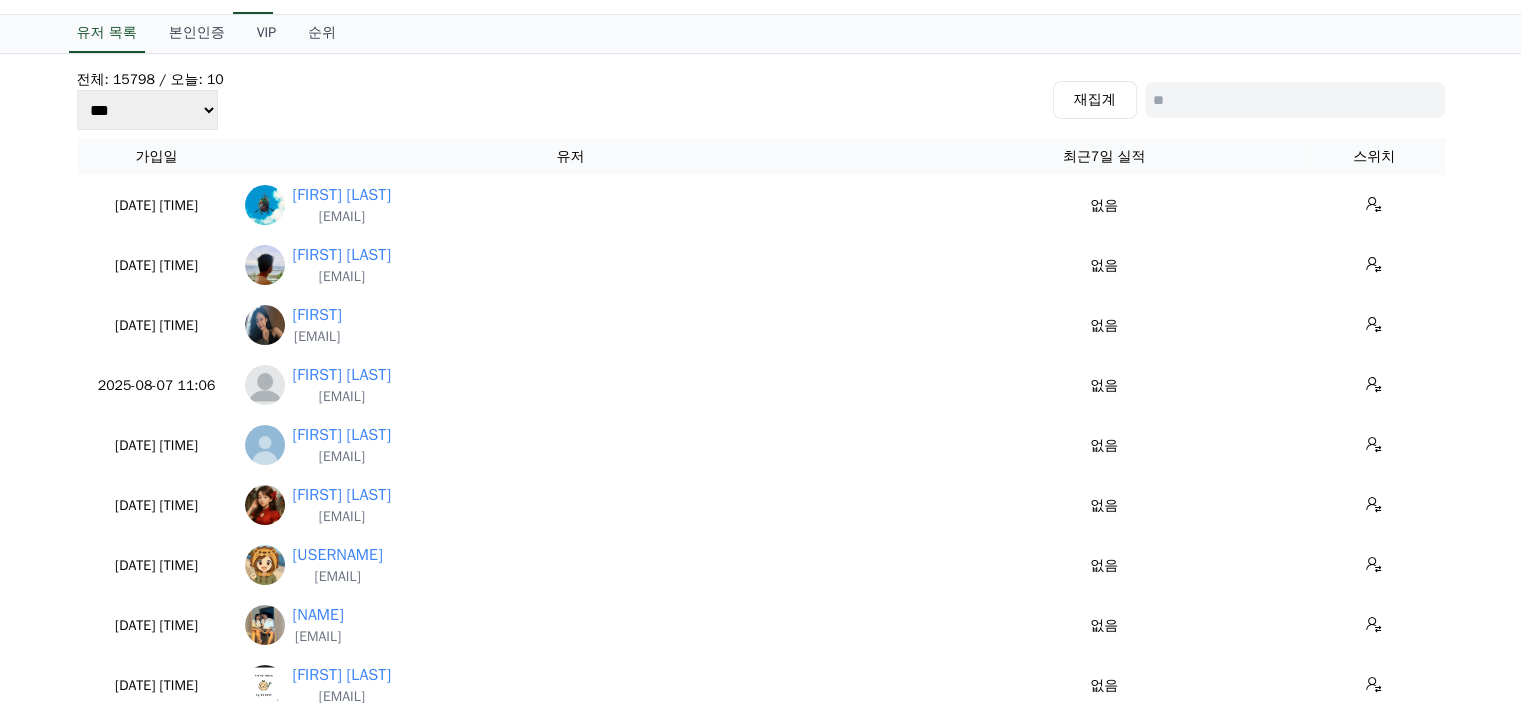scroll, scrollTop: 0, scrollLeft: 0, axis: both 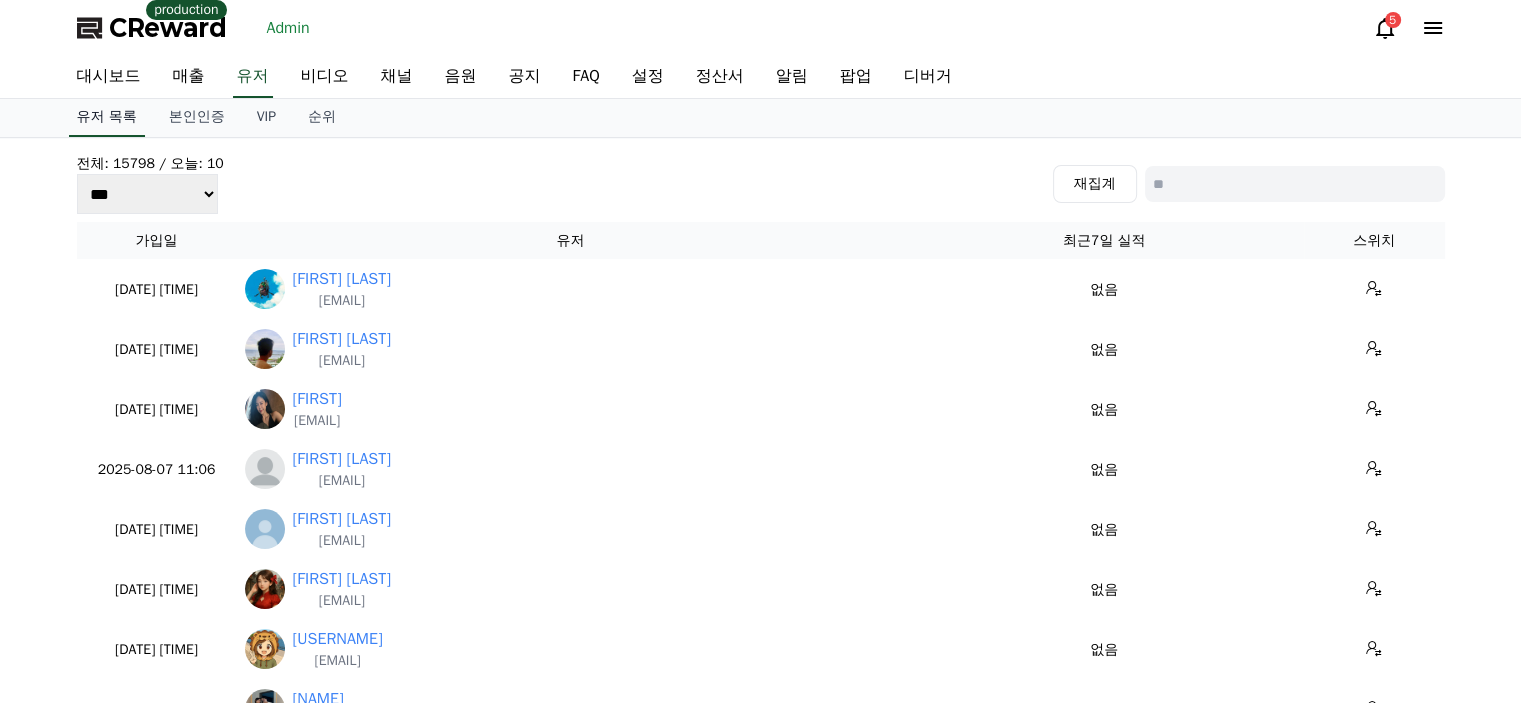 click on "유저 목록" at bounding box center (107, 118) 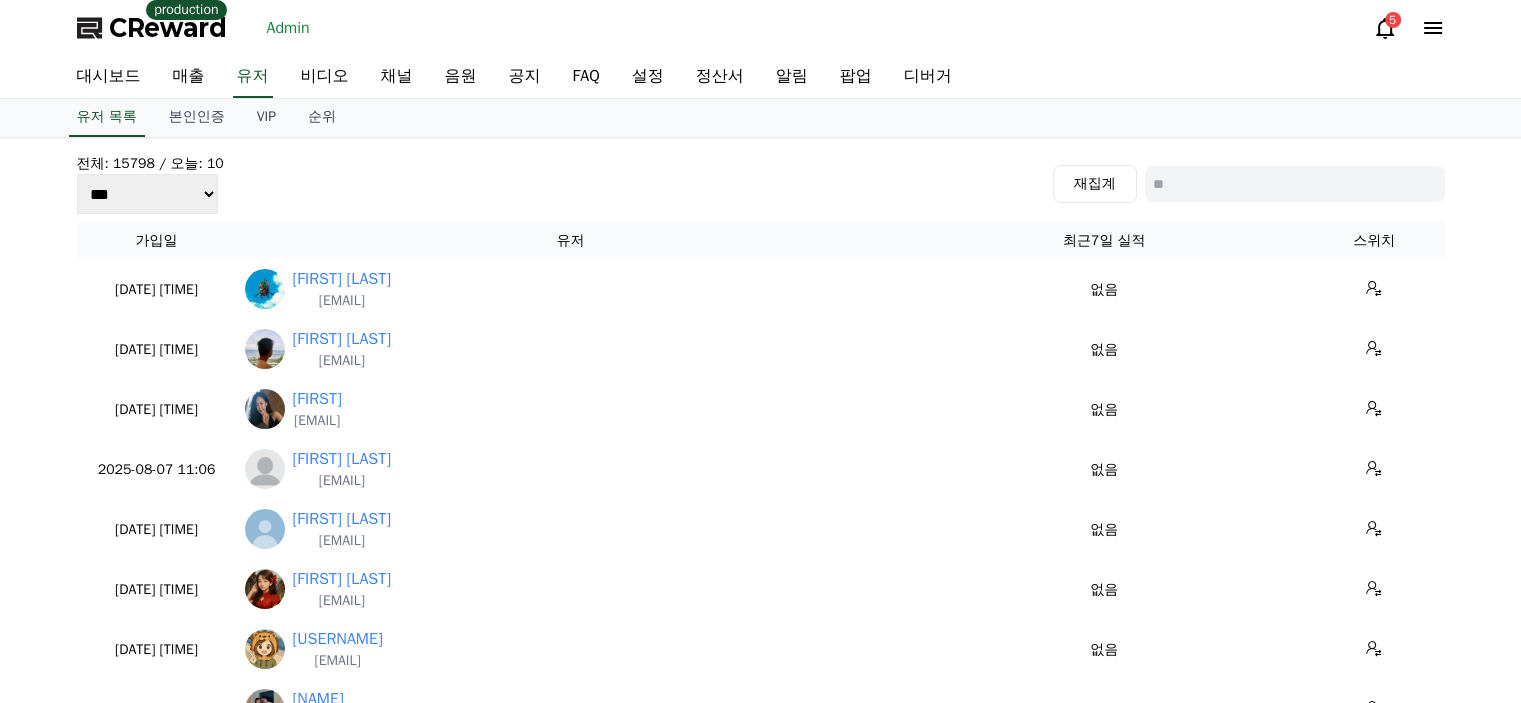 click on "전체: 15798 / 오늘: 10   *** *** ***     재집계" at bounding box center [761, 184] 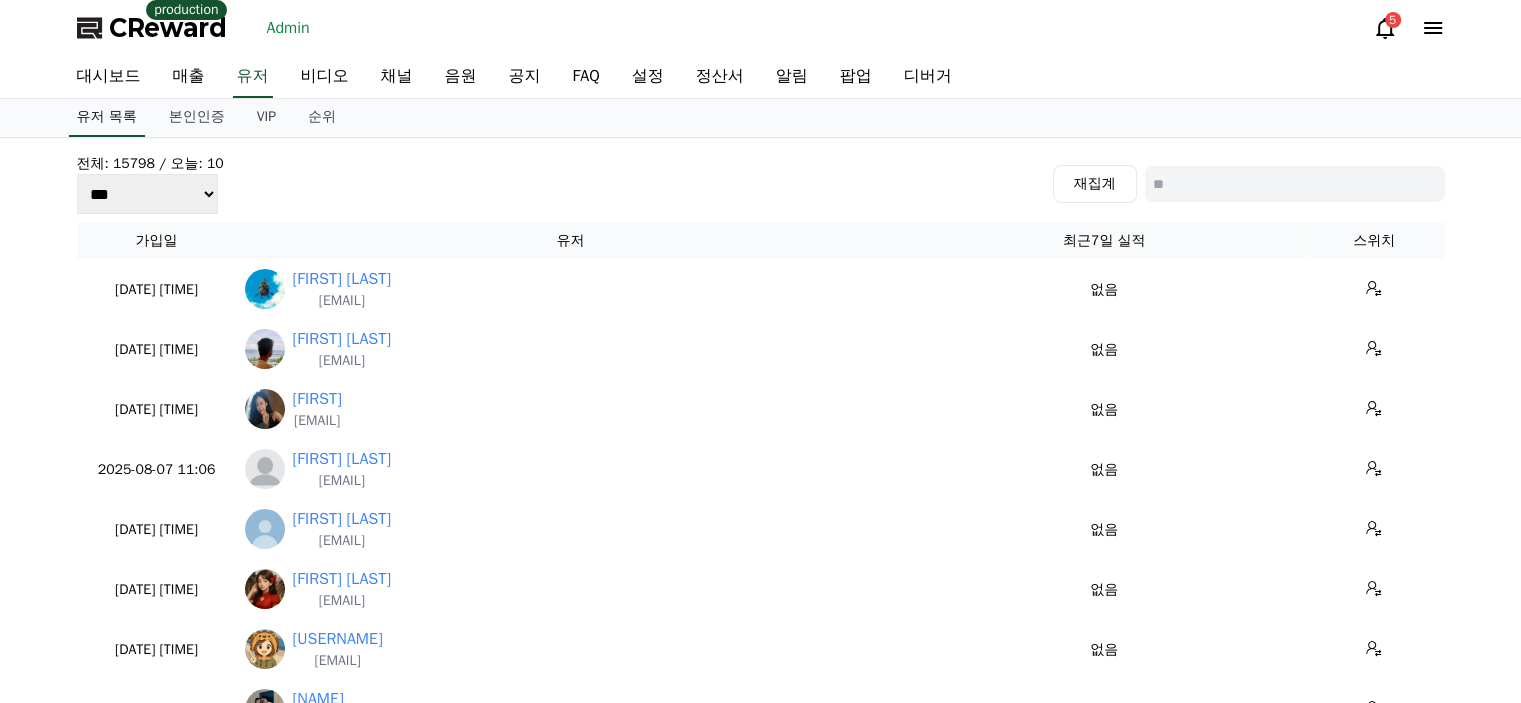 click on "유저 목록" at bounding box center (107, 118) 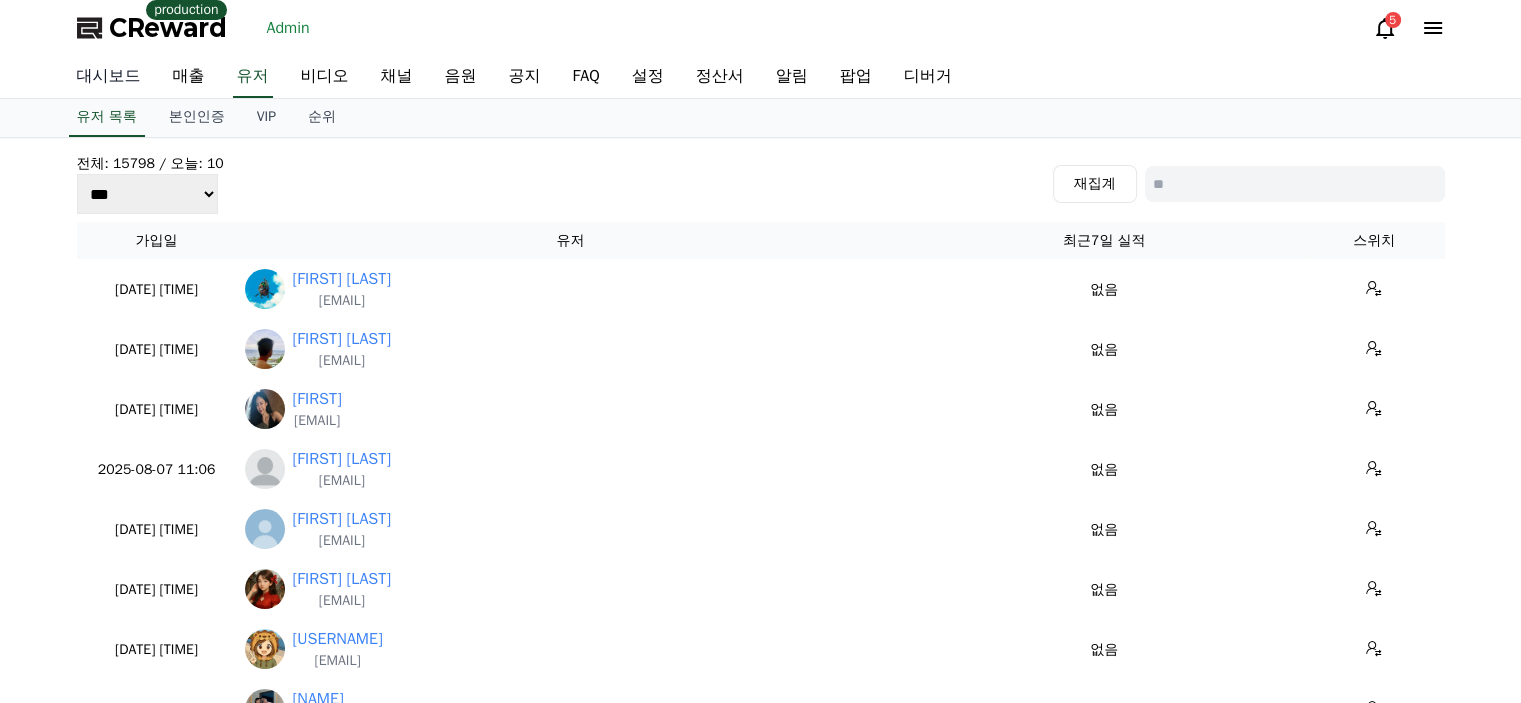 click on "대시보드" at bounding box center [109, 77] 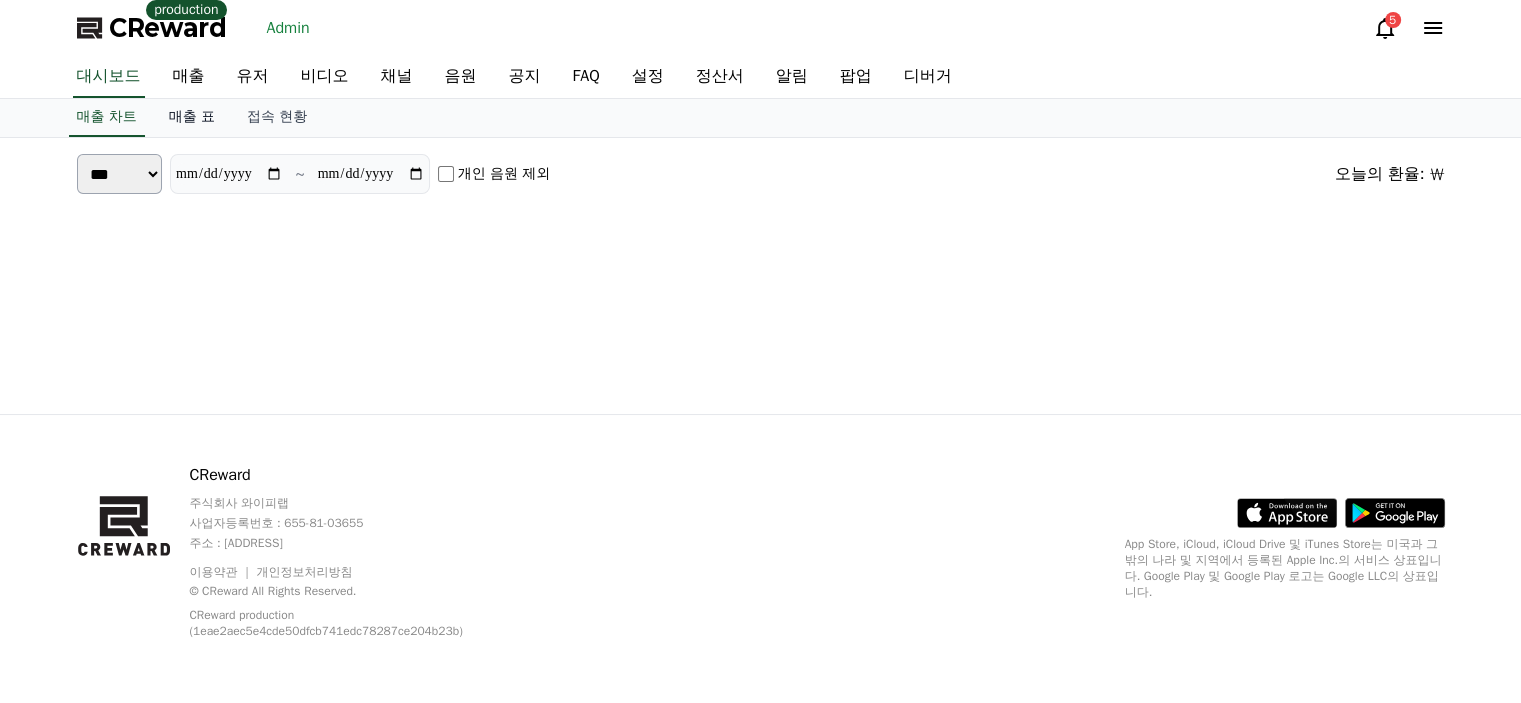 click on "매출 표" at bounding box center (192, 118) 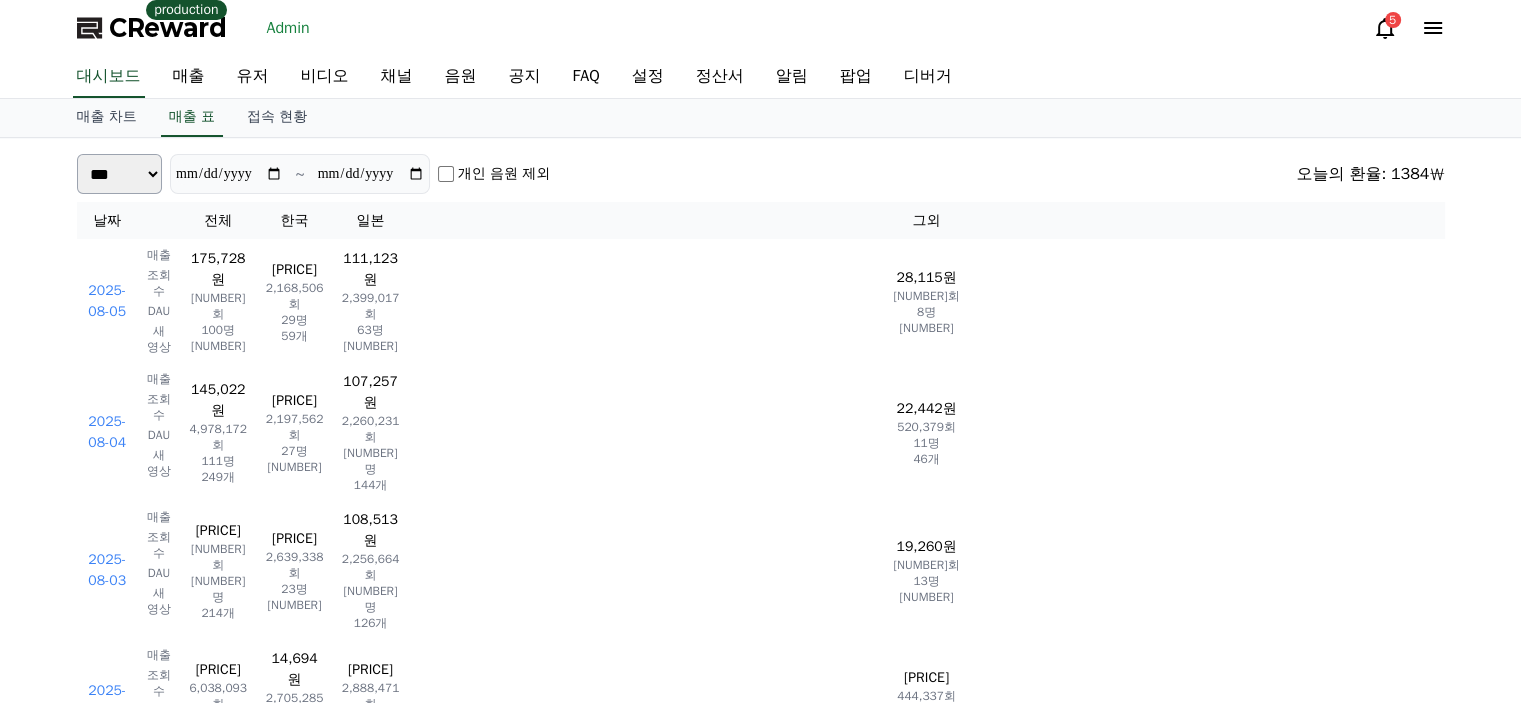 click at bounding box center [159, 220] 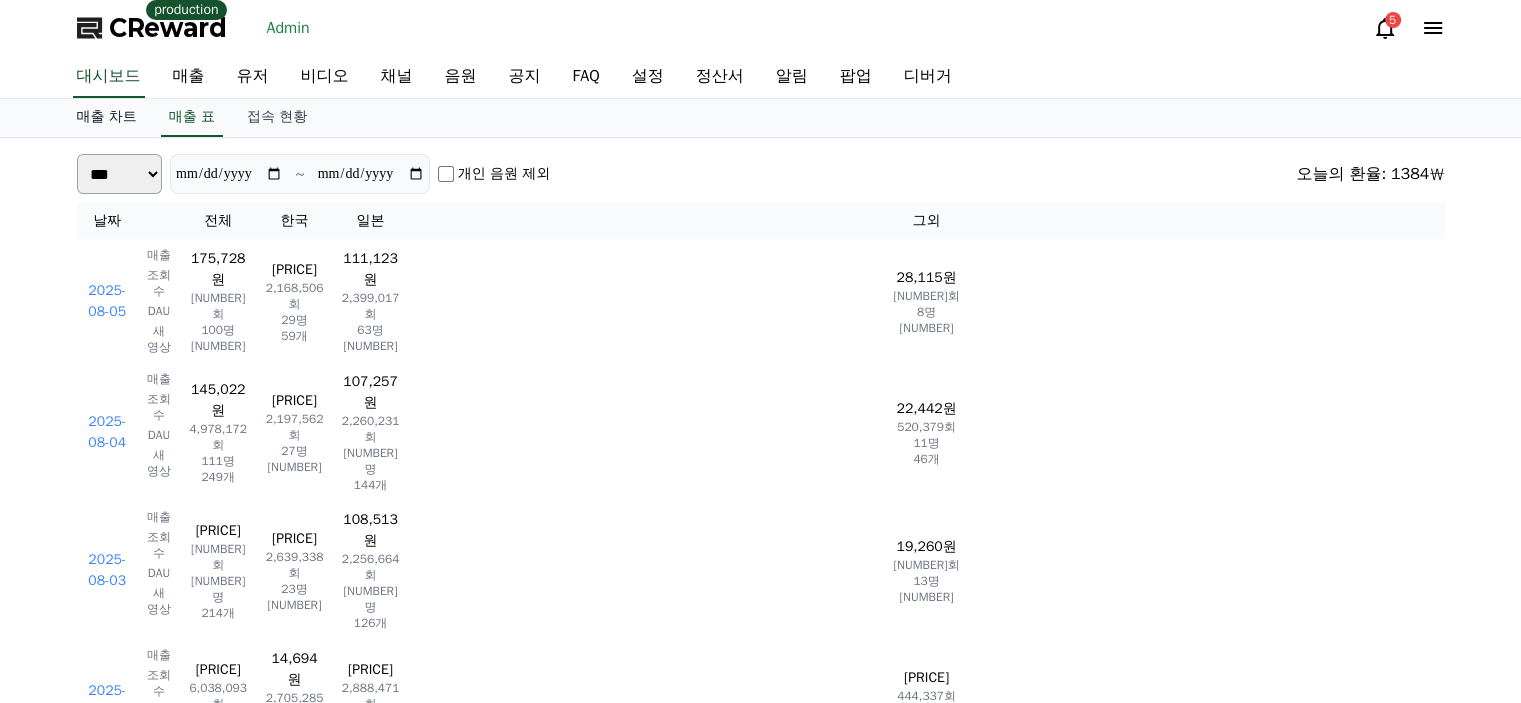 click on "매출 차트" at bounding box center (107, 118) 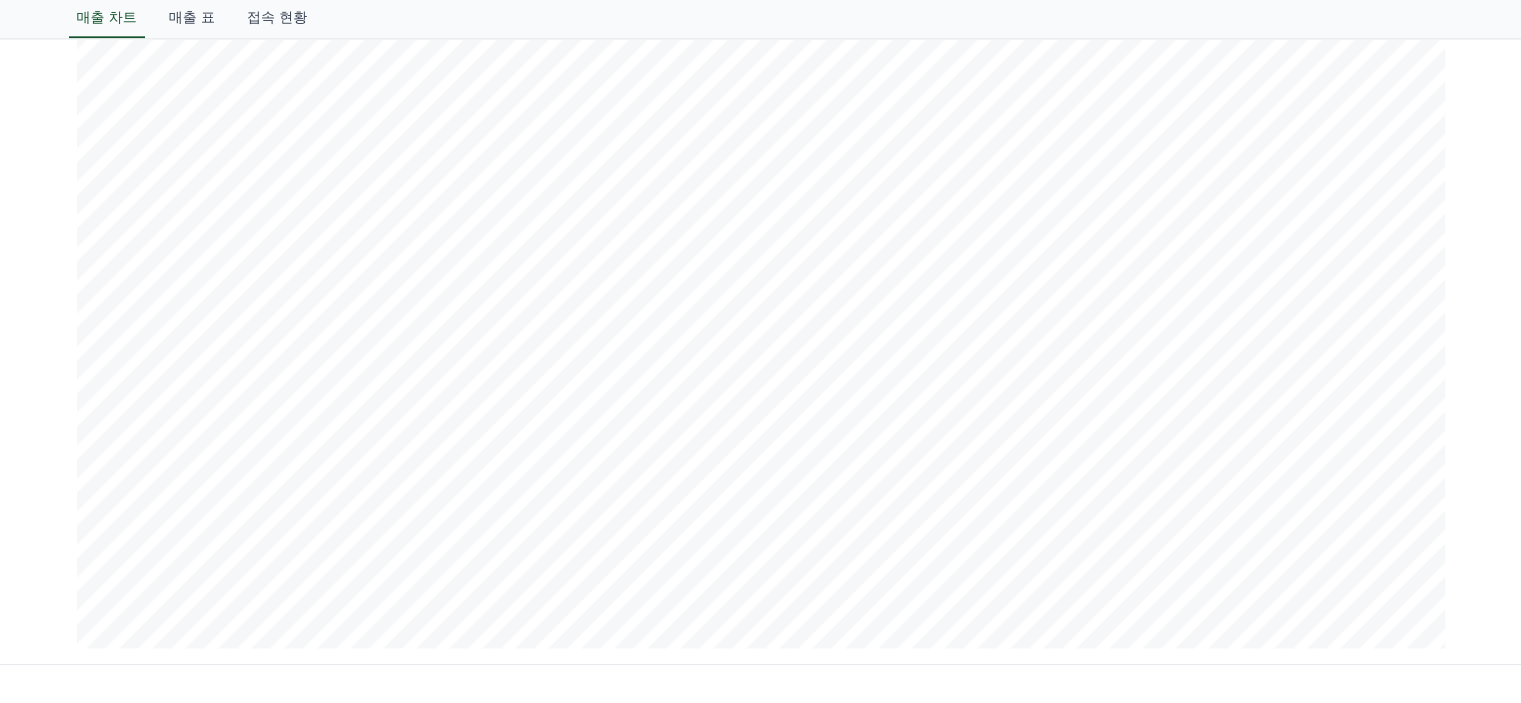 scroll, scrollTop: 2400, scrollLeft: 0, axis: vertical 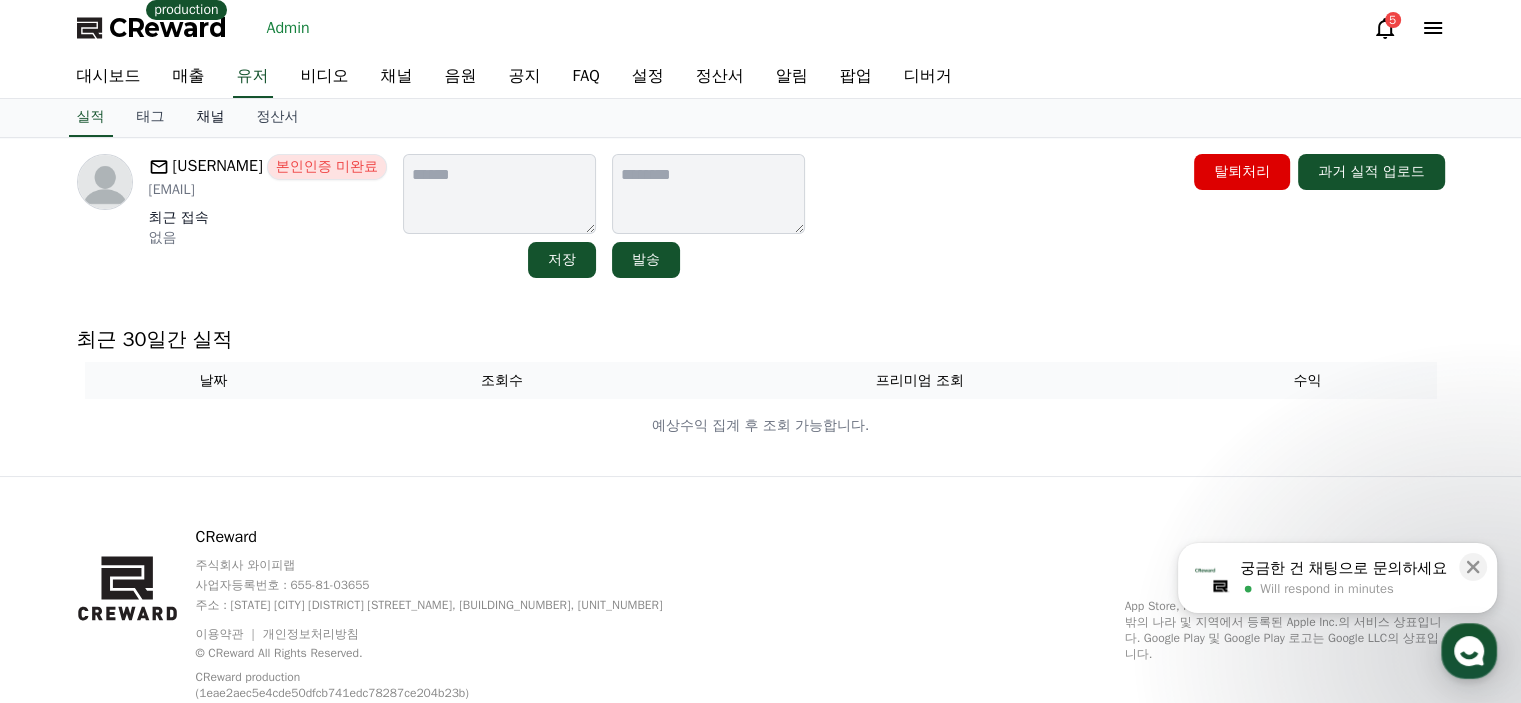 click on "채널" at bounding box center [211, 118] 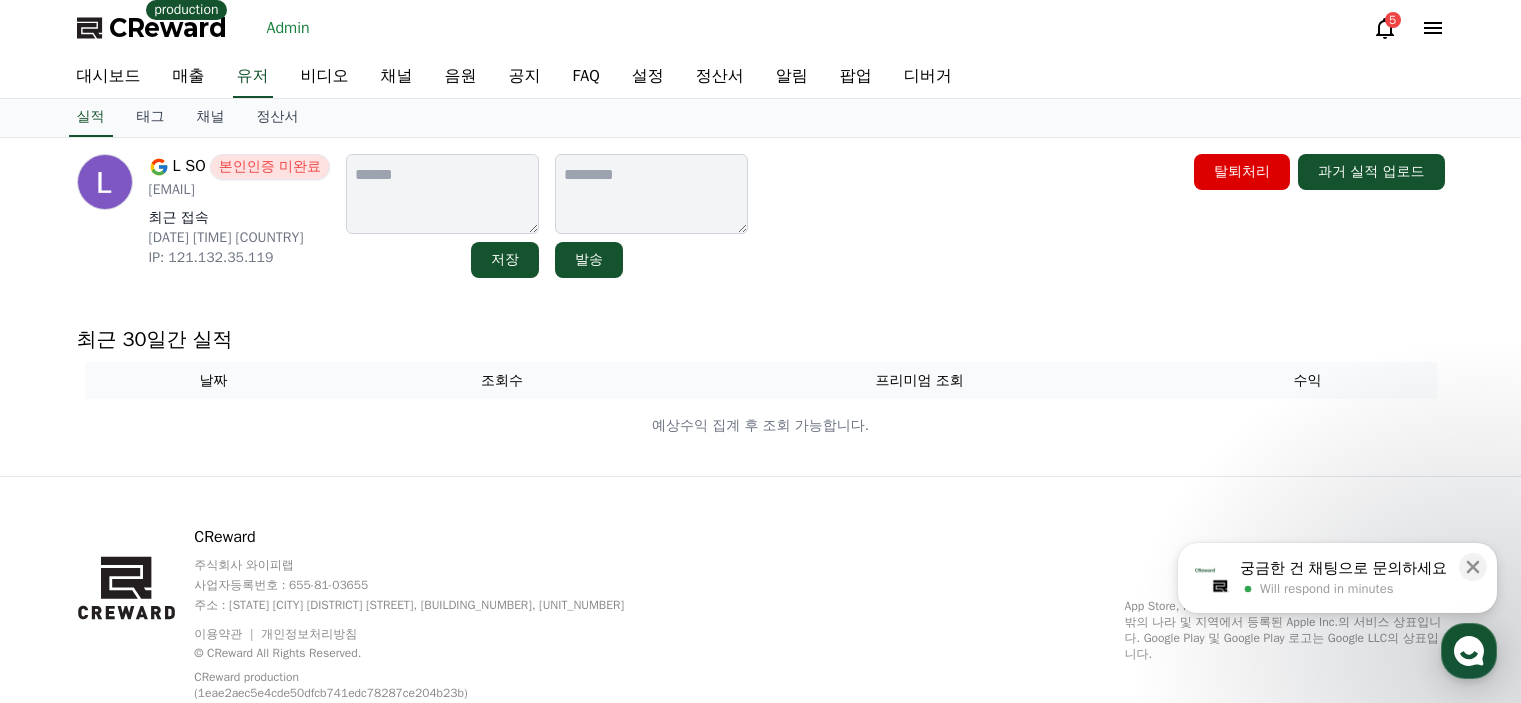 scroll, scrollTop: 0, scrollLeft: 0, axis: both 